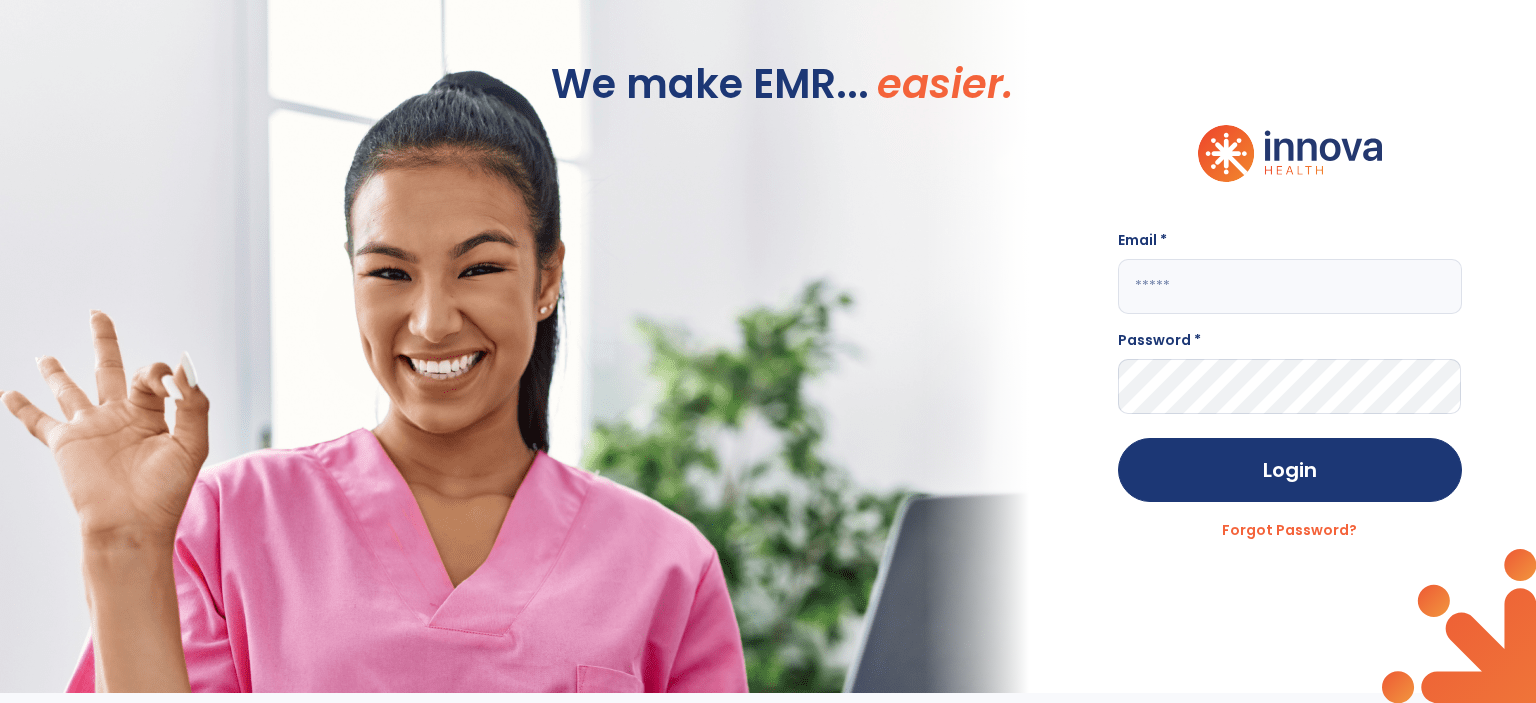 scroll, scrollTop: 0, scrollLeft: 0, axis: both 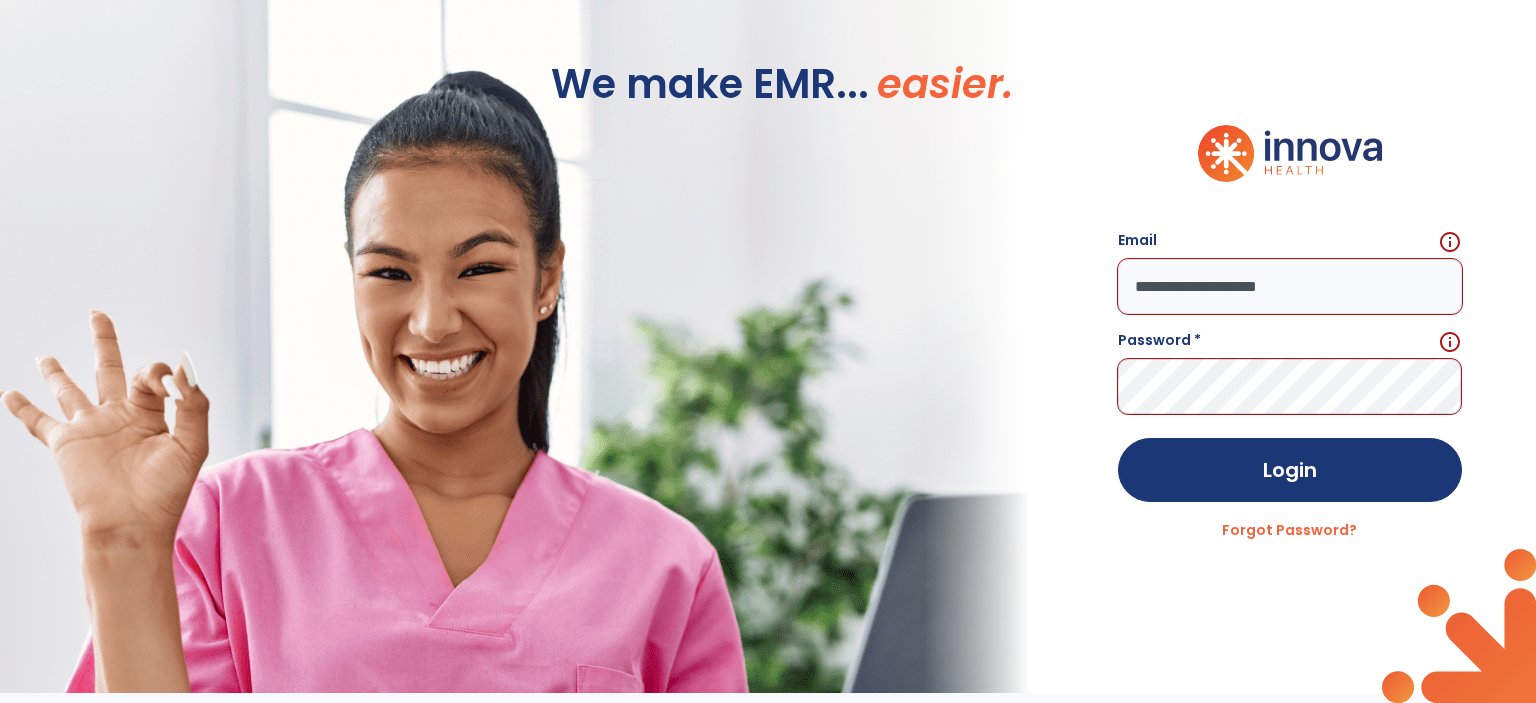 click on "**********" 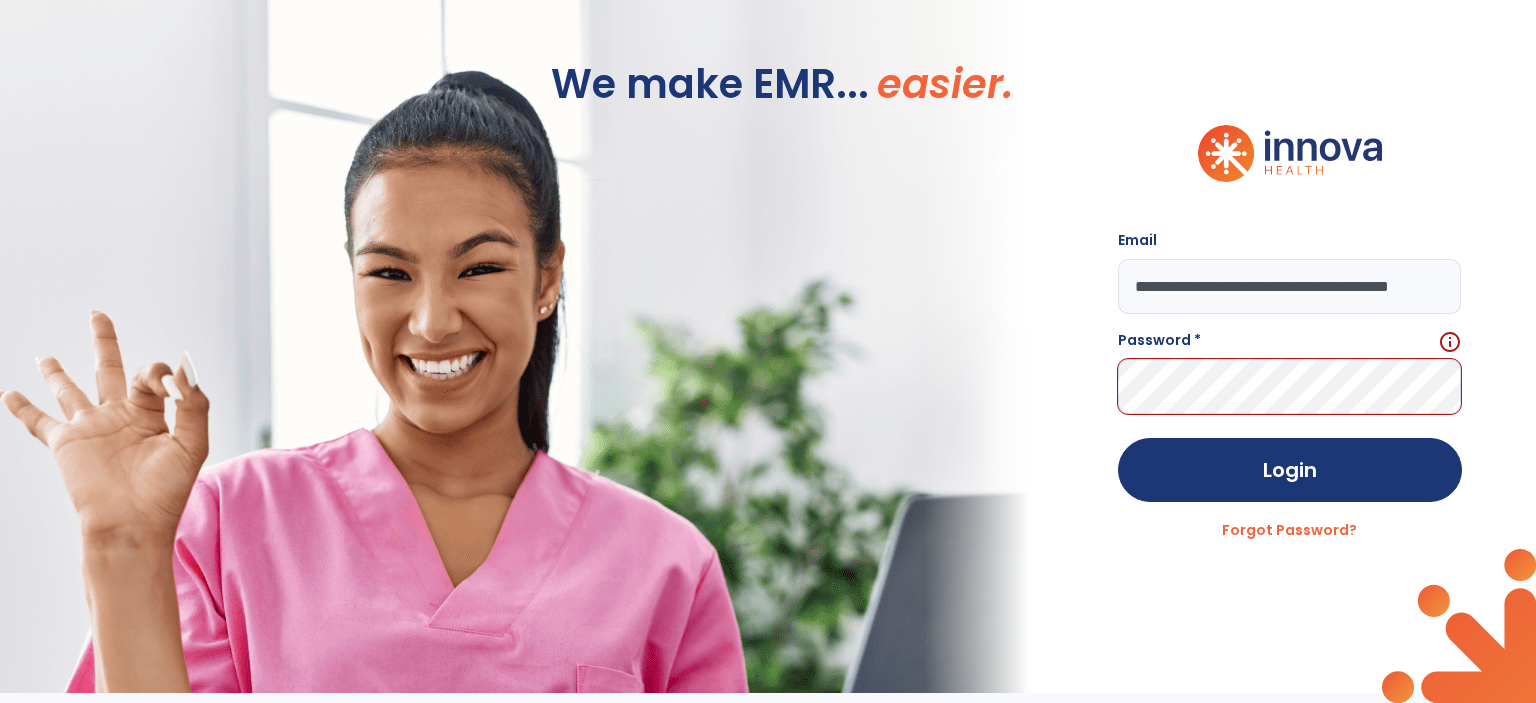 scroll, scrollTop: 0, scrollLeft: 53, axis: horizontal 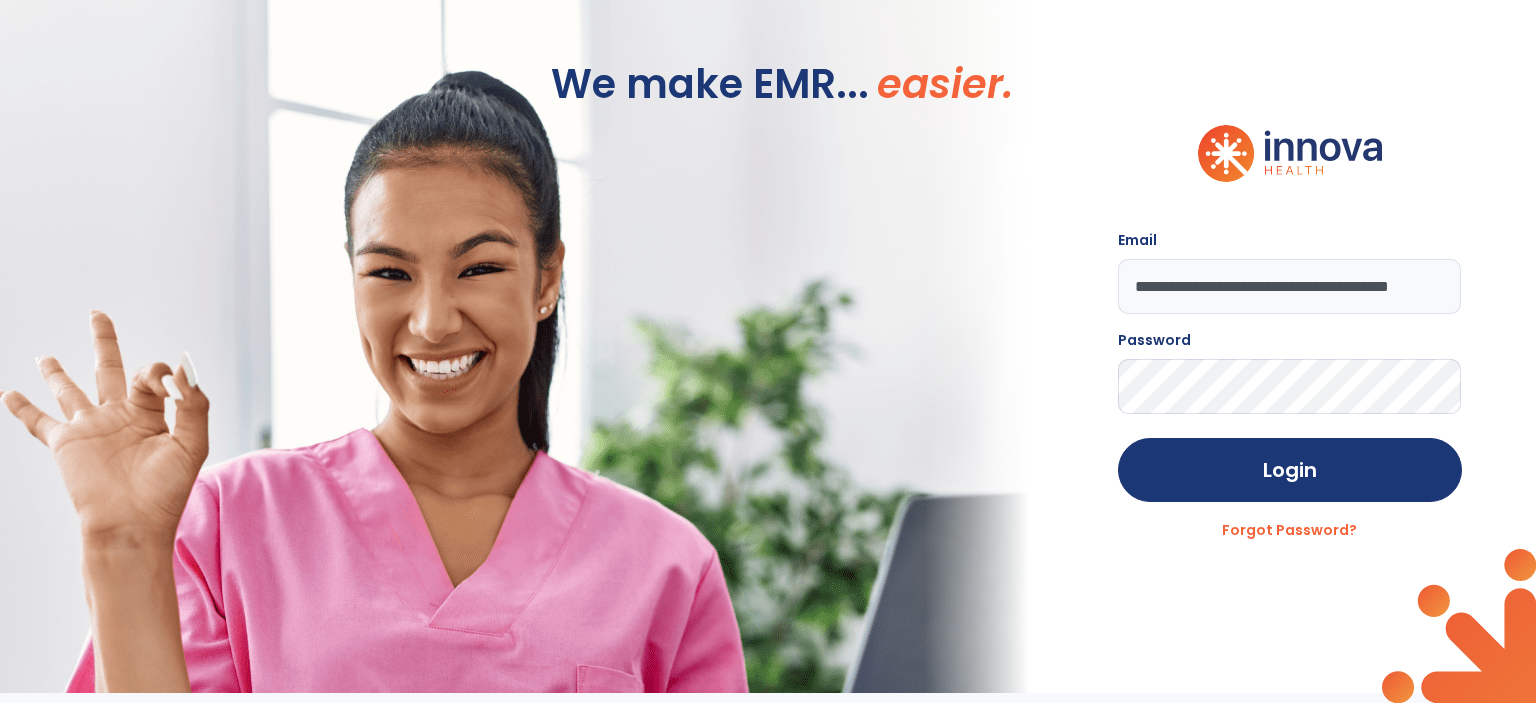 click on "Login" 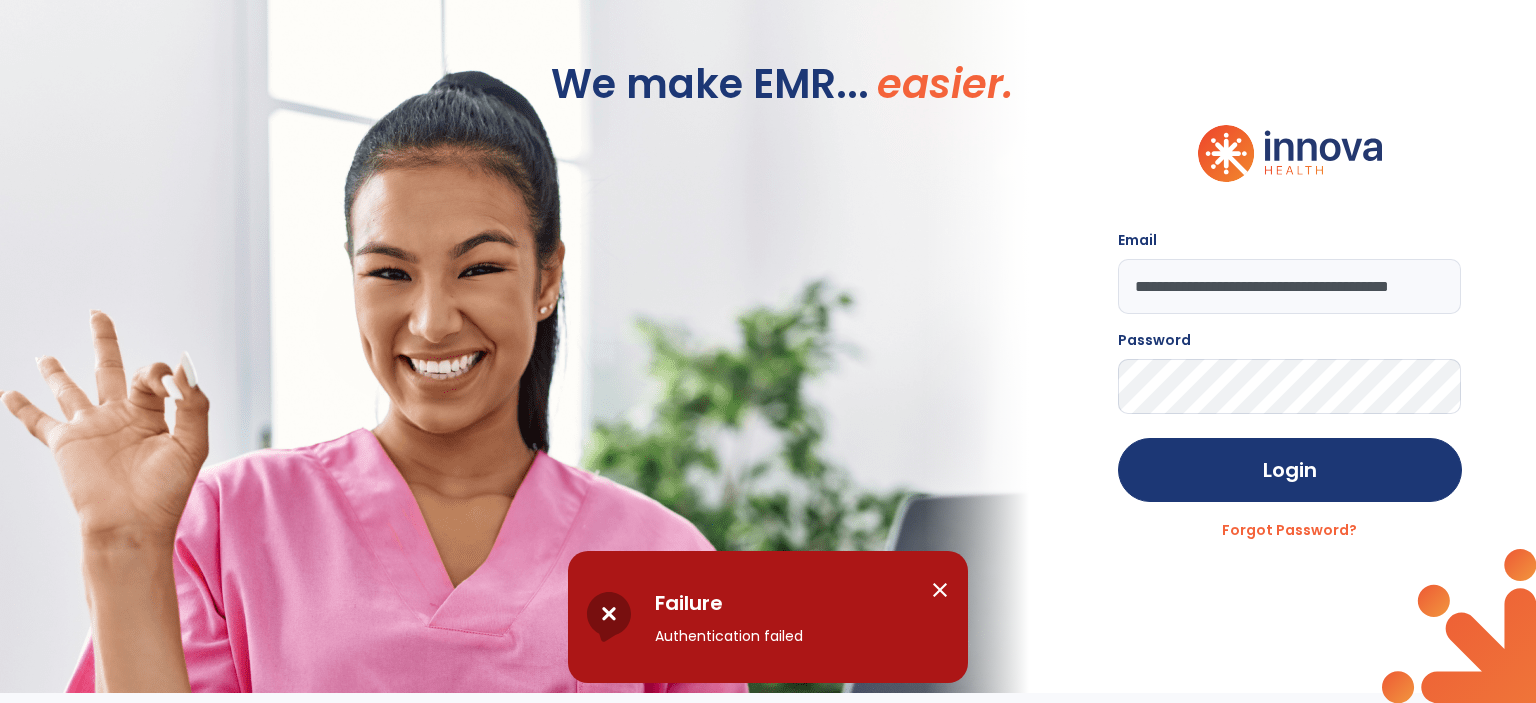 click on "Login" 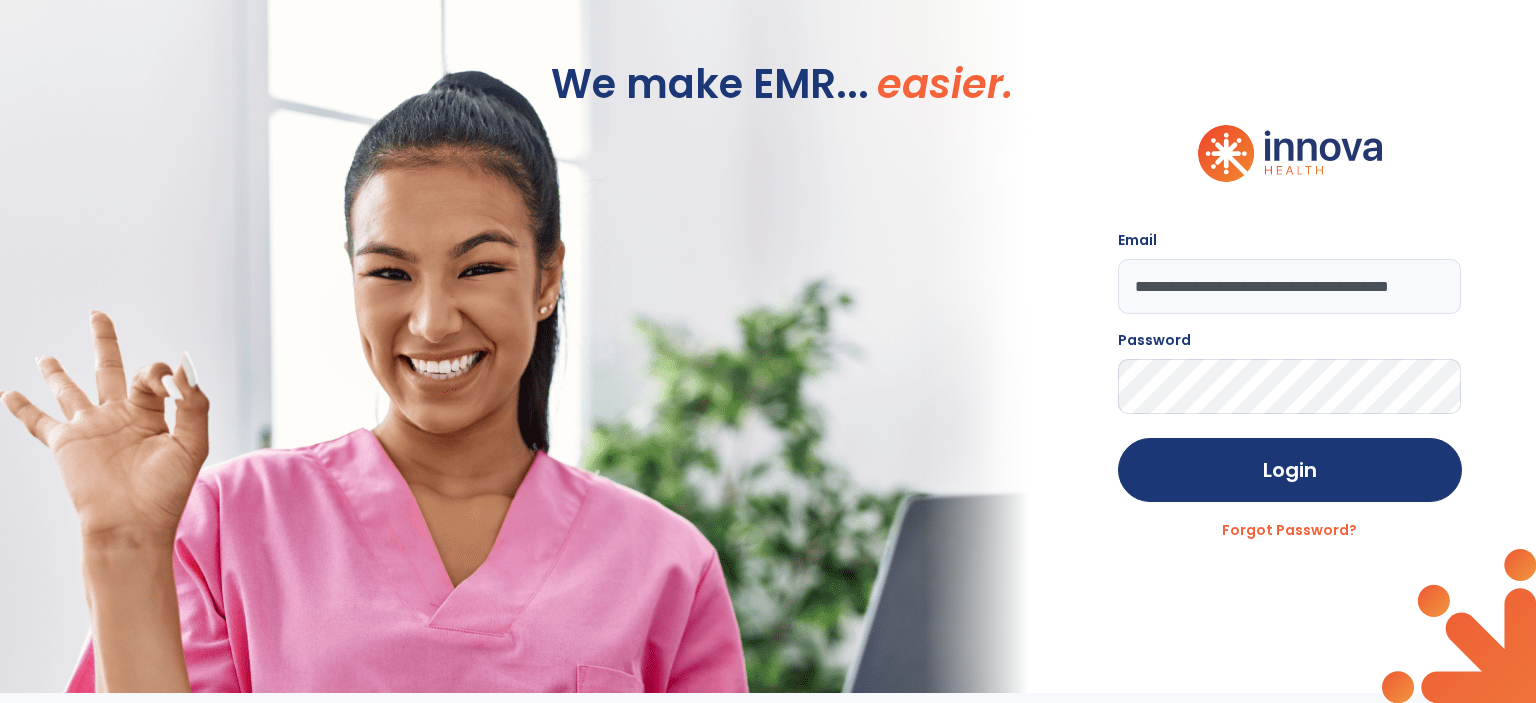 click on "Login" 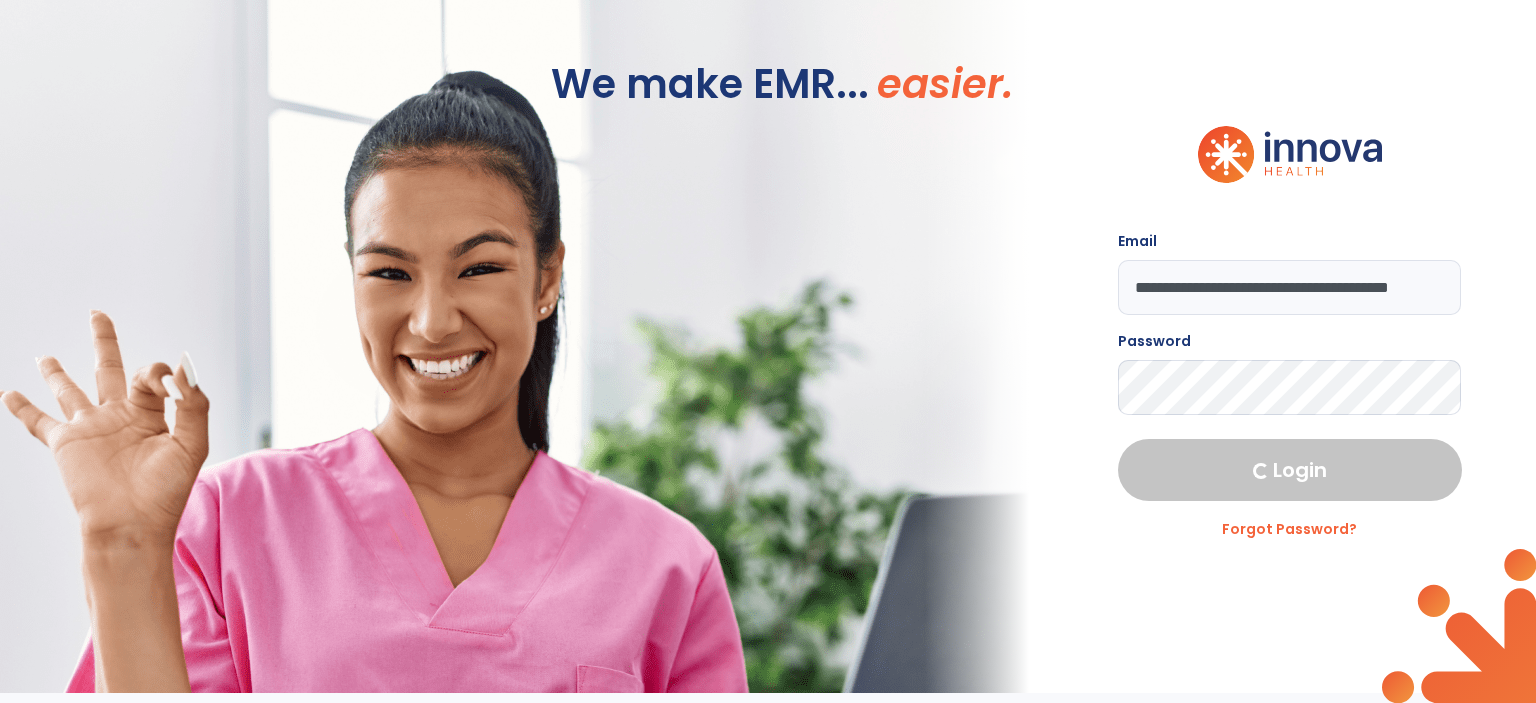 select on "***" 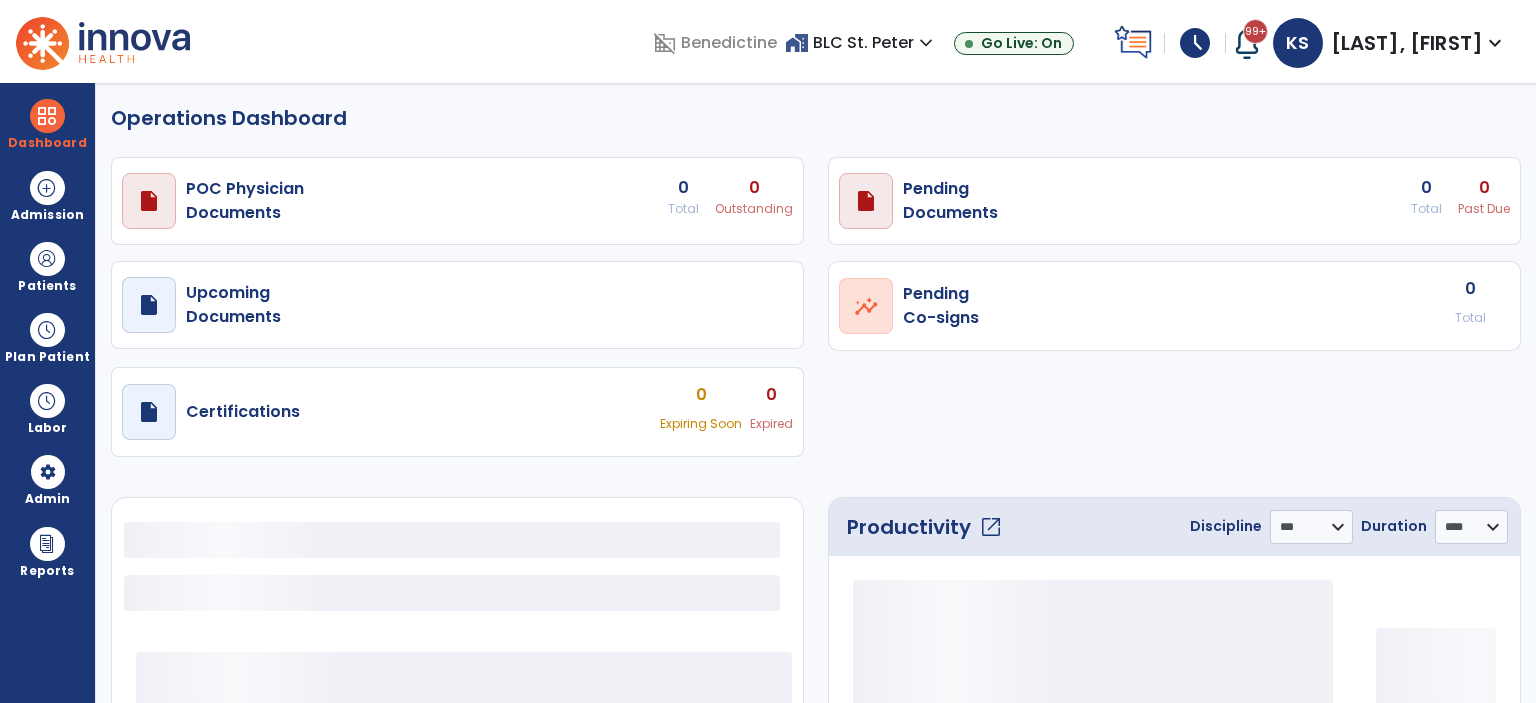 select on "***" 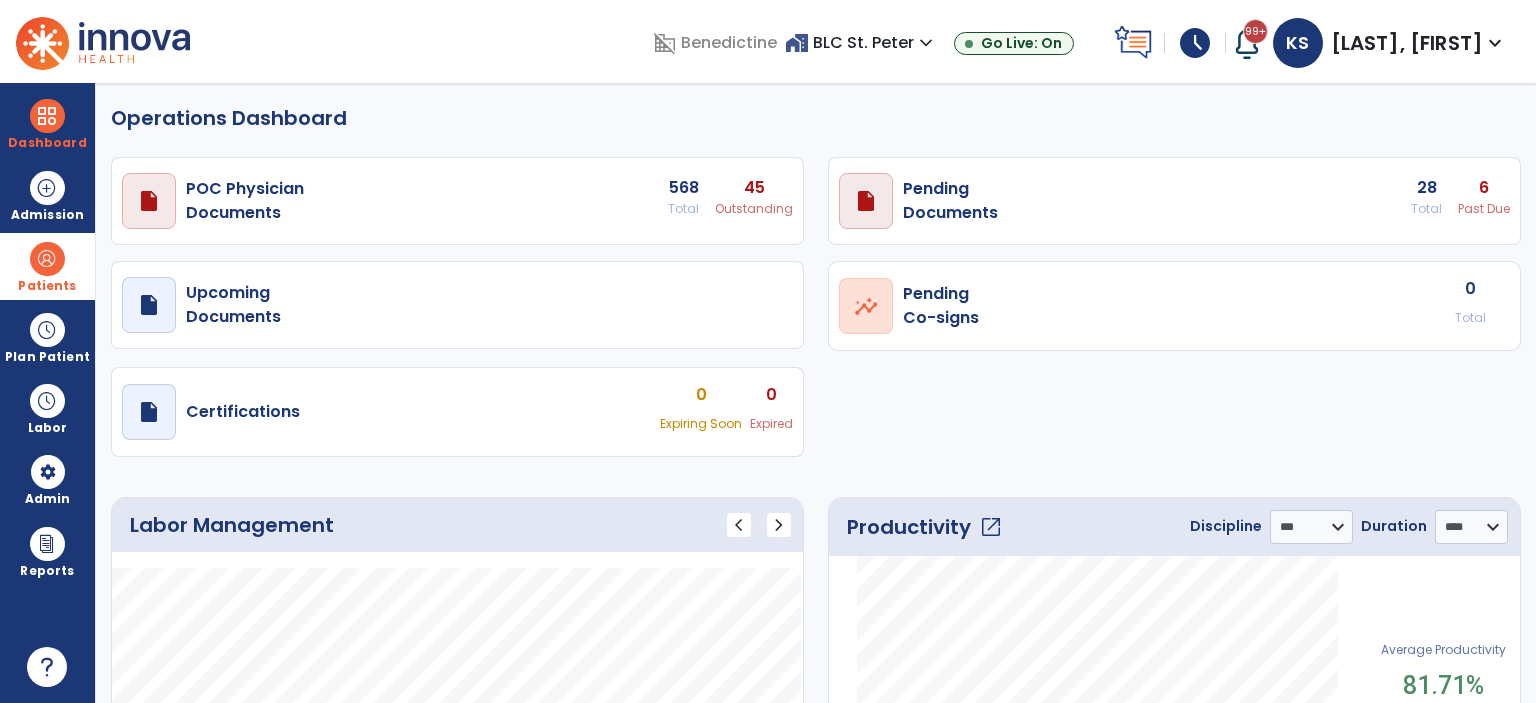 click on "Patients" at bounding box center (47, 286) 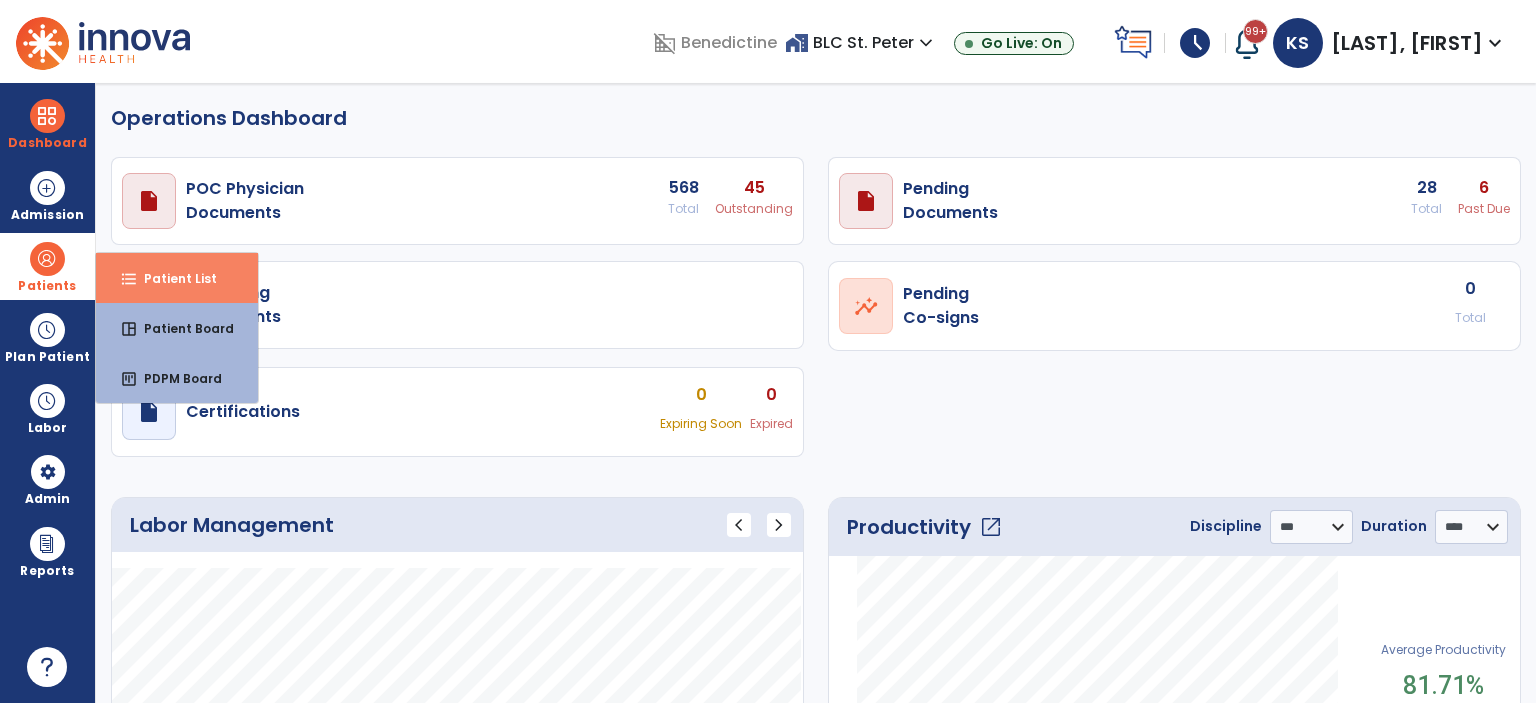 click on "format_list_bulleted  Patient List" at bounding box center [177, 278] 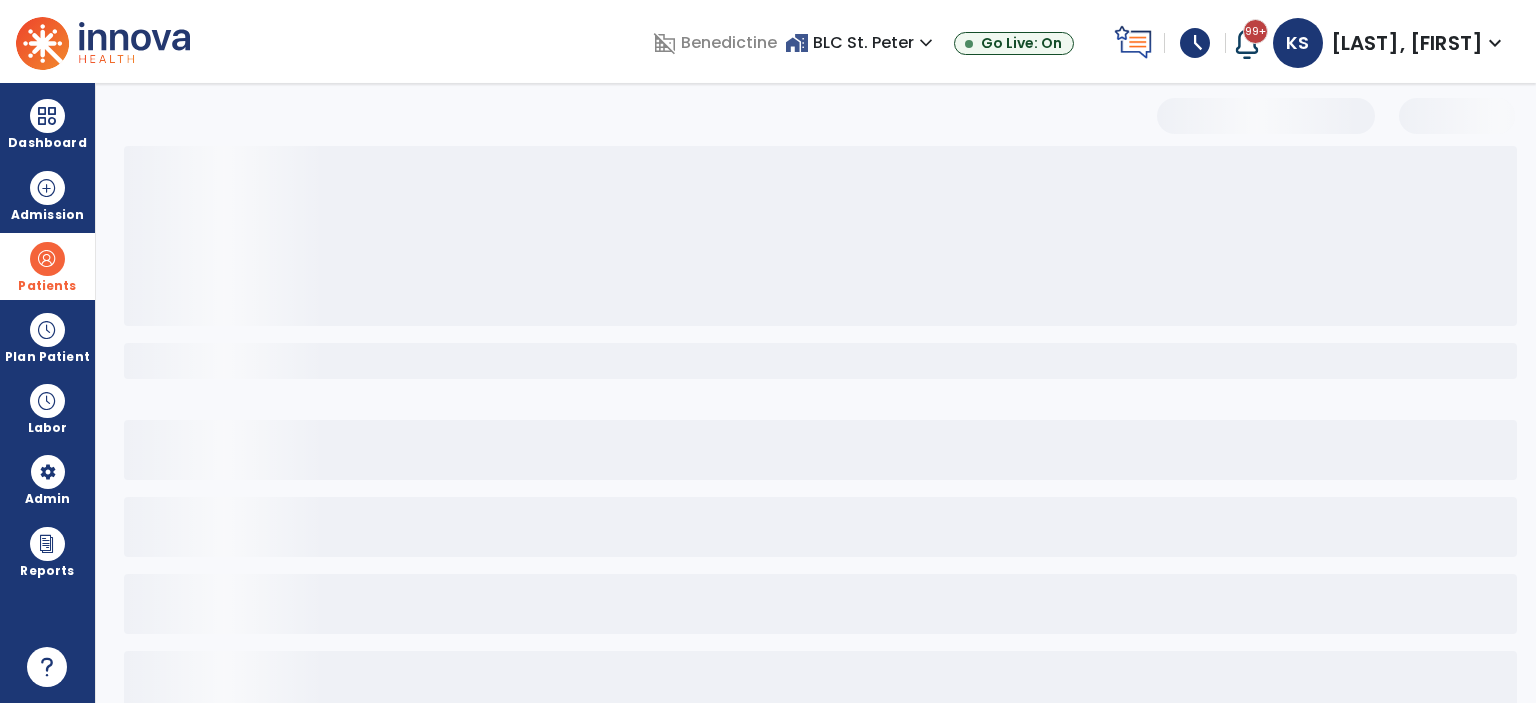 select on "***" 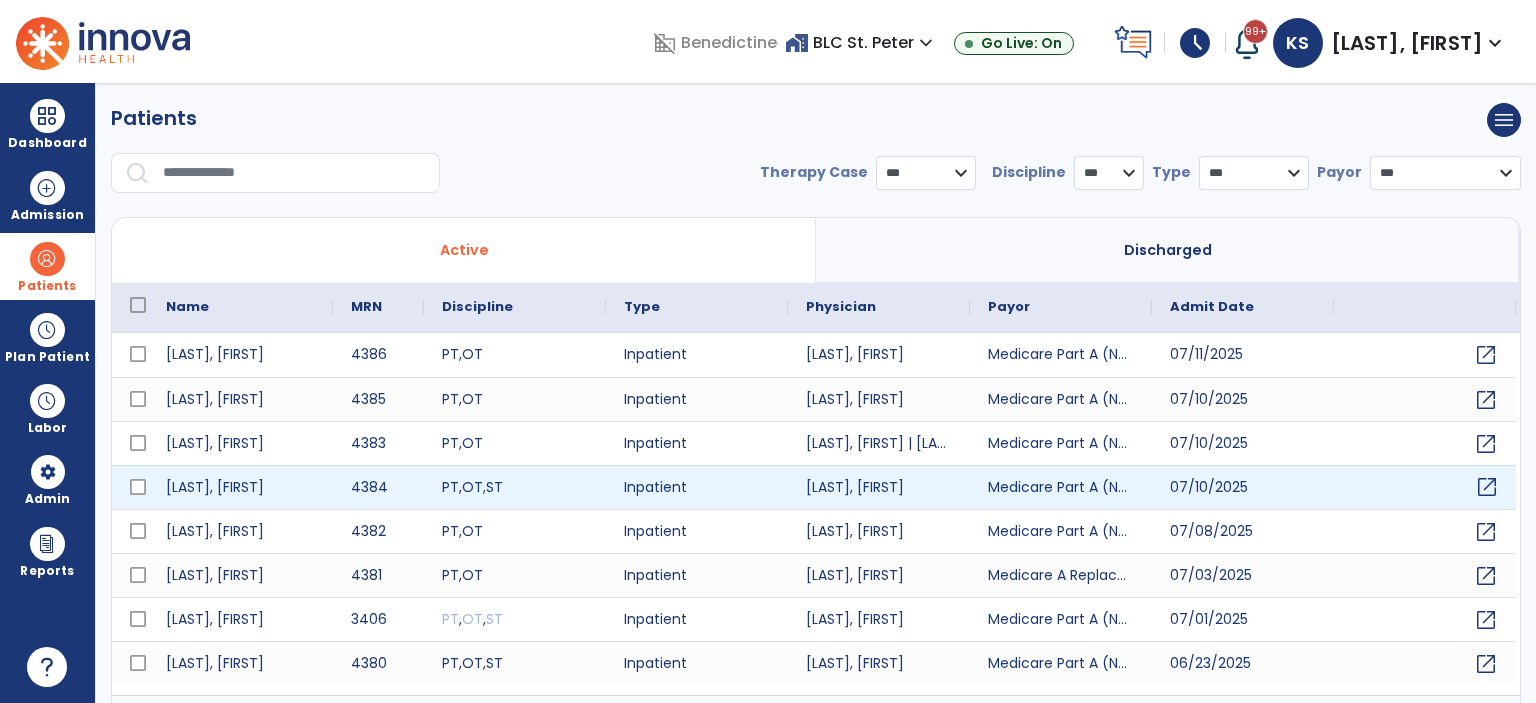 click on "open_in_new" at bounding box center [1487, 487] 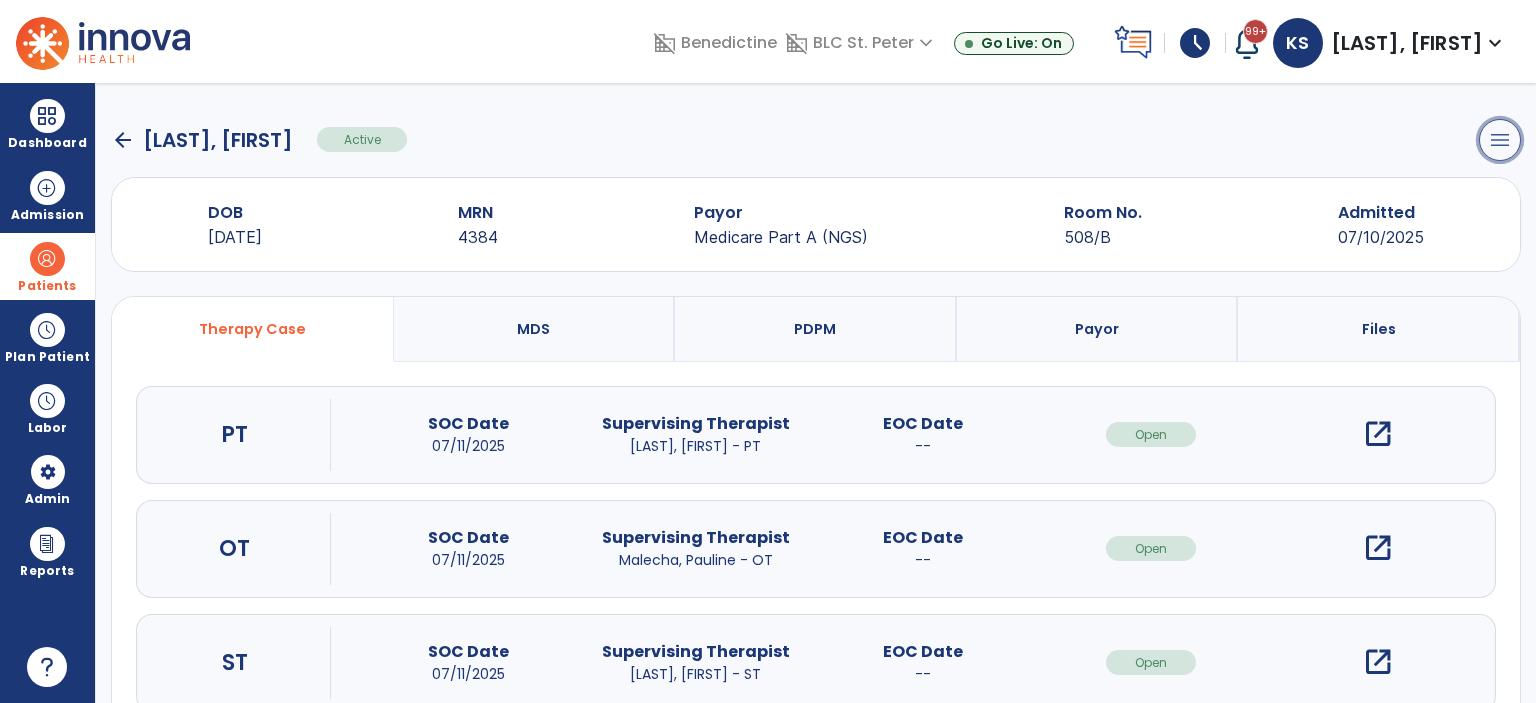 click on "menu" at bounding box center (1500, 140) 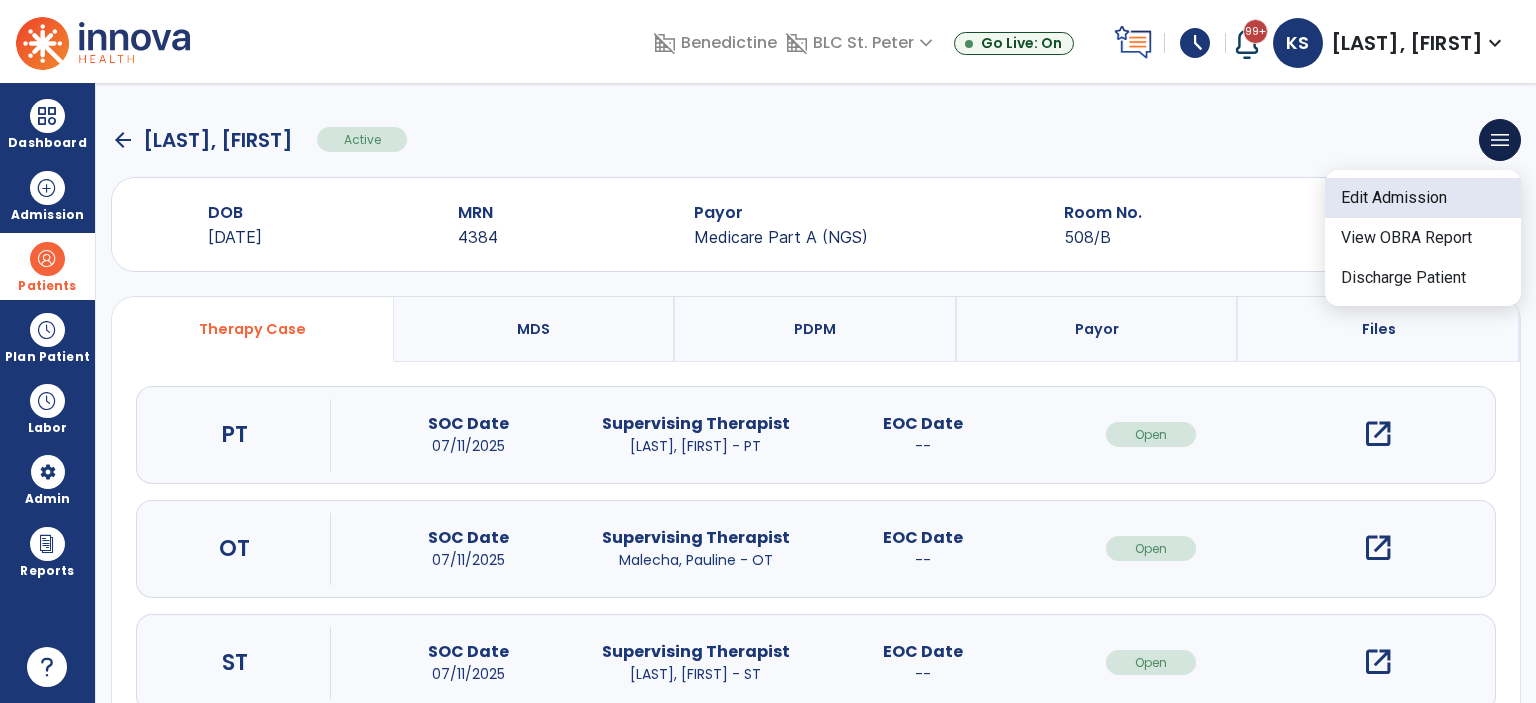 click on "Edit Admission" 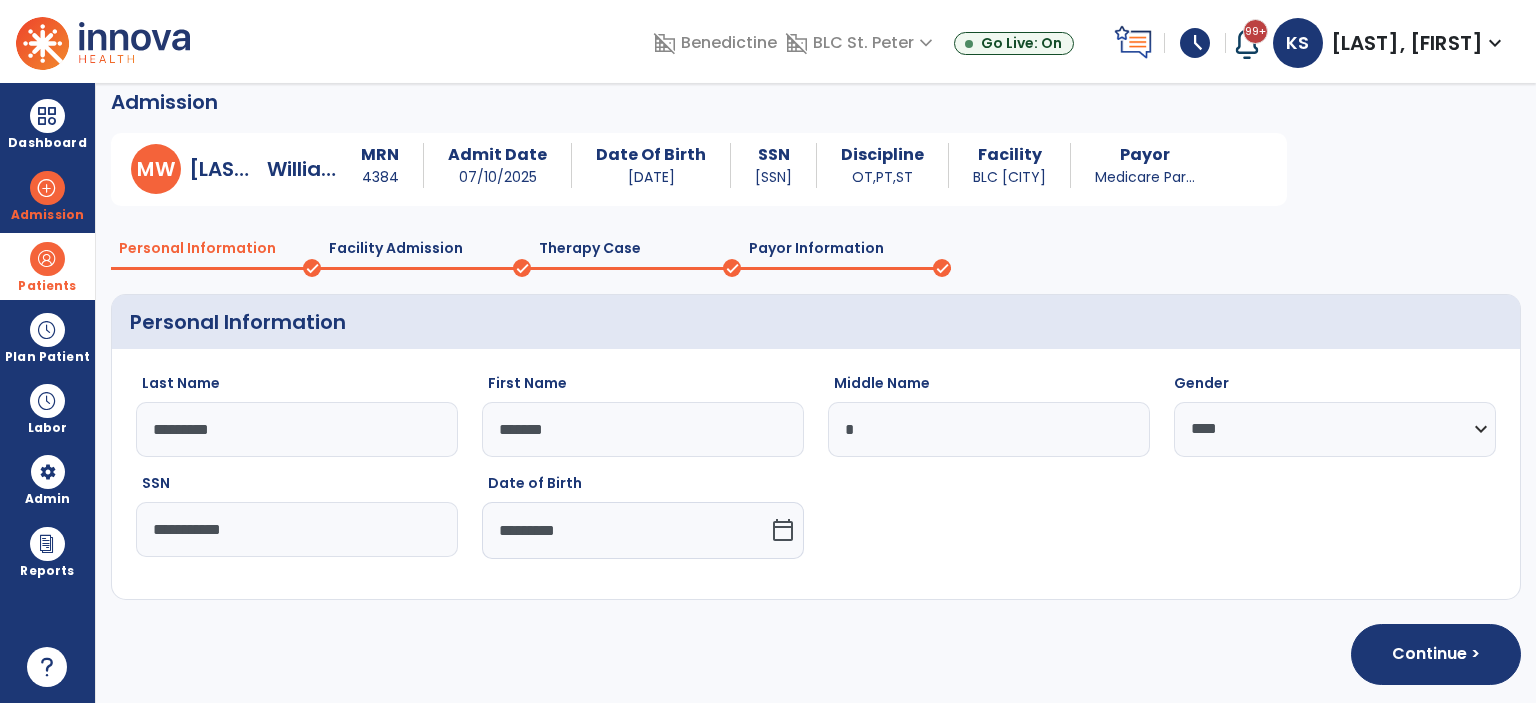 scroll, scrollTop: 20, scrollLeft: 0, axis: vertical 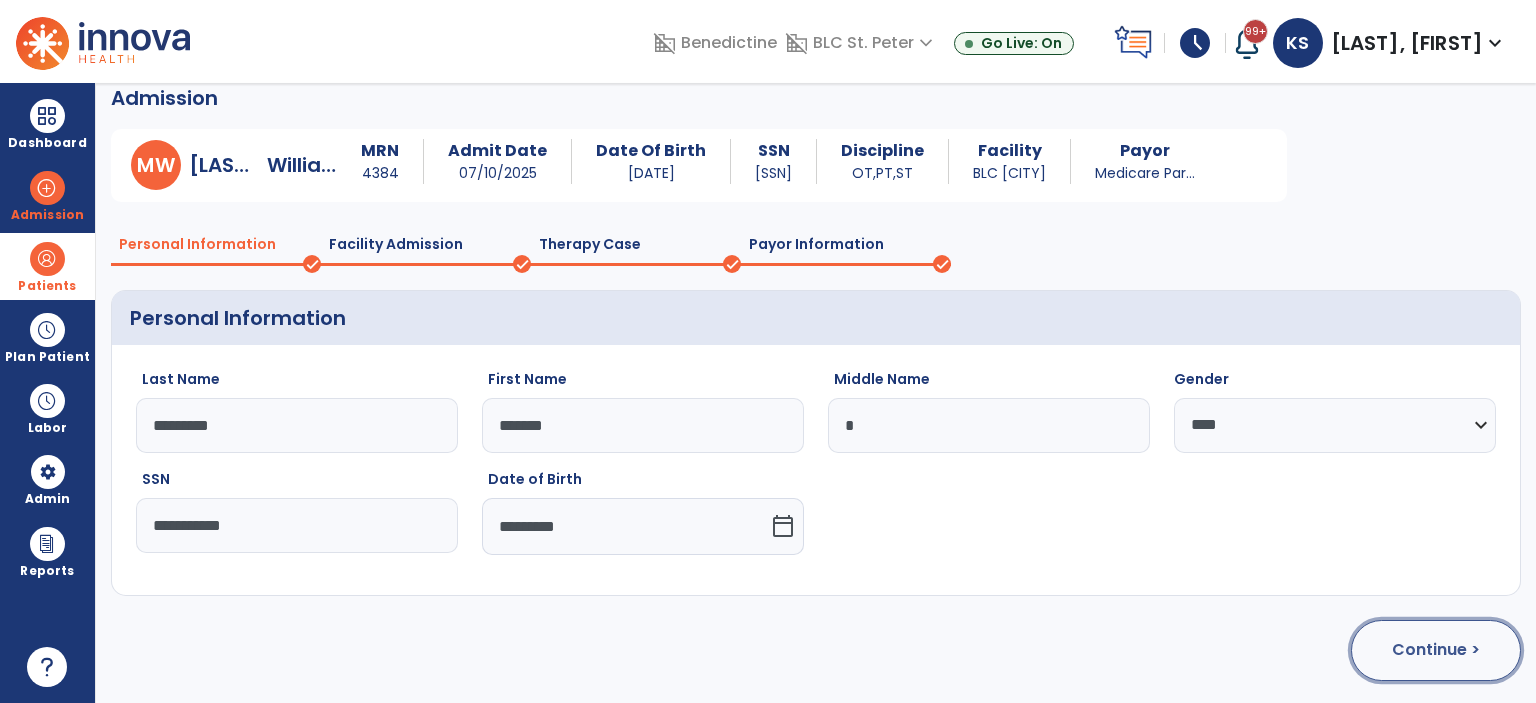 click on "Continue >" 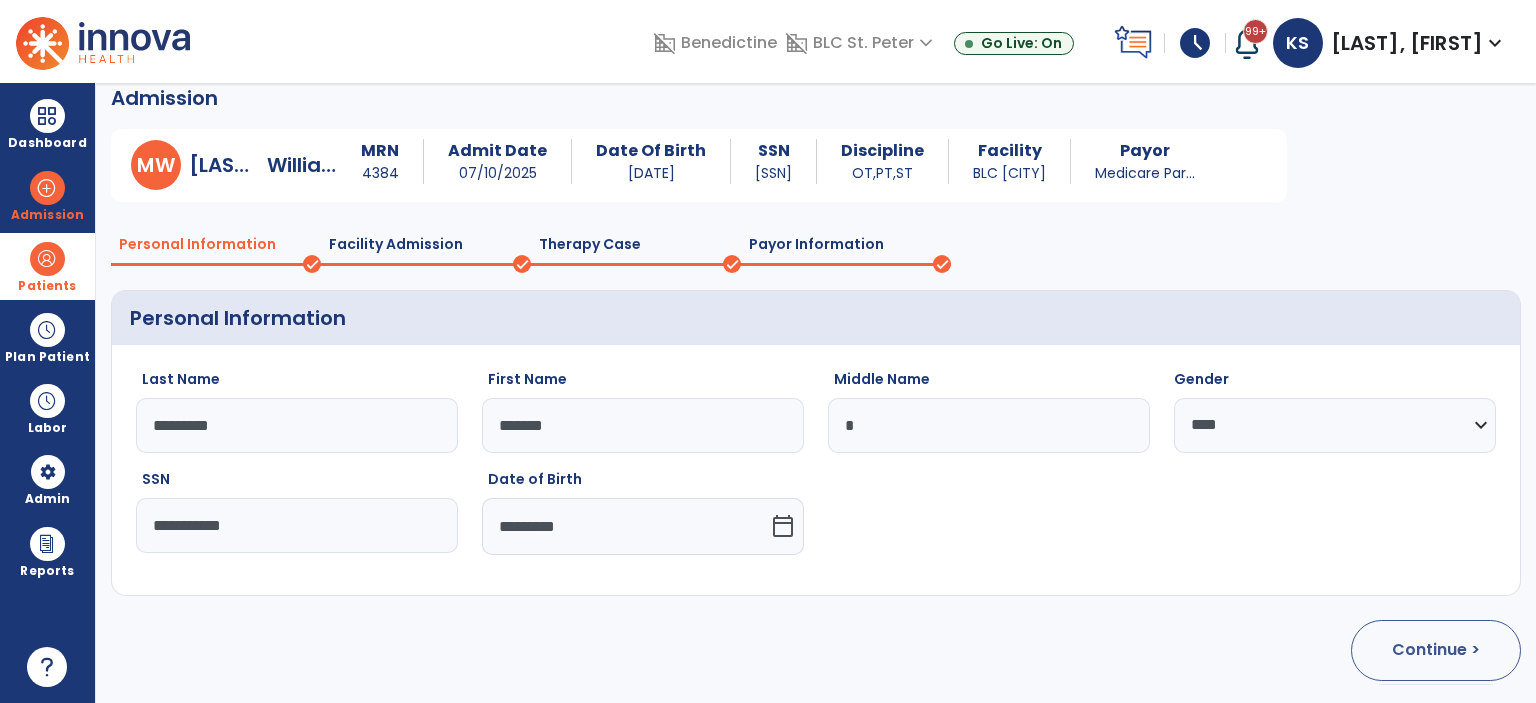 select on "**********" 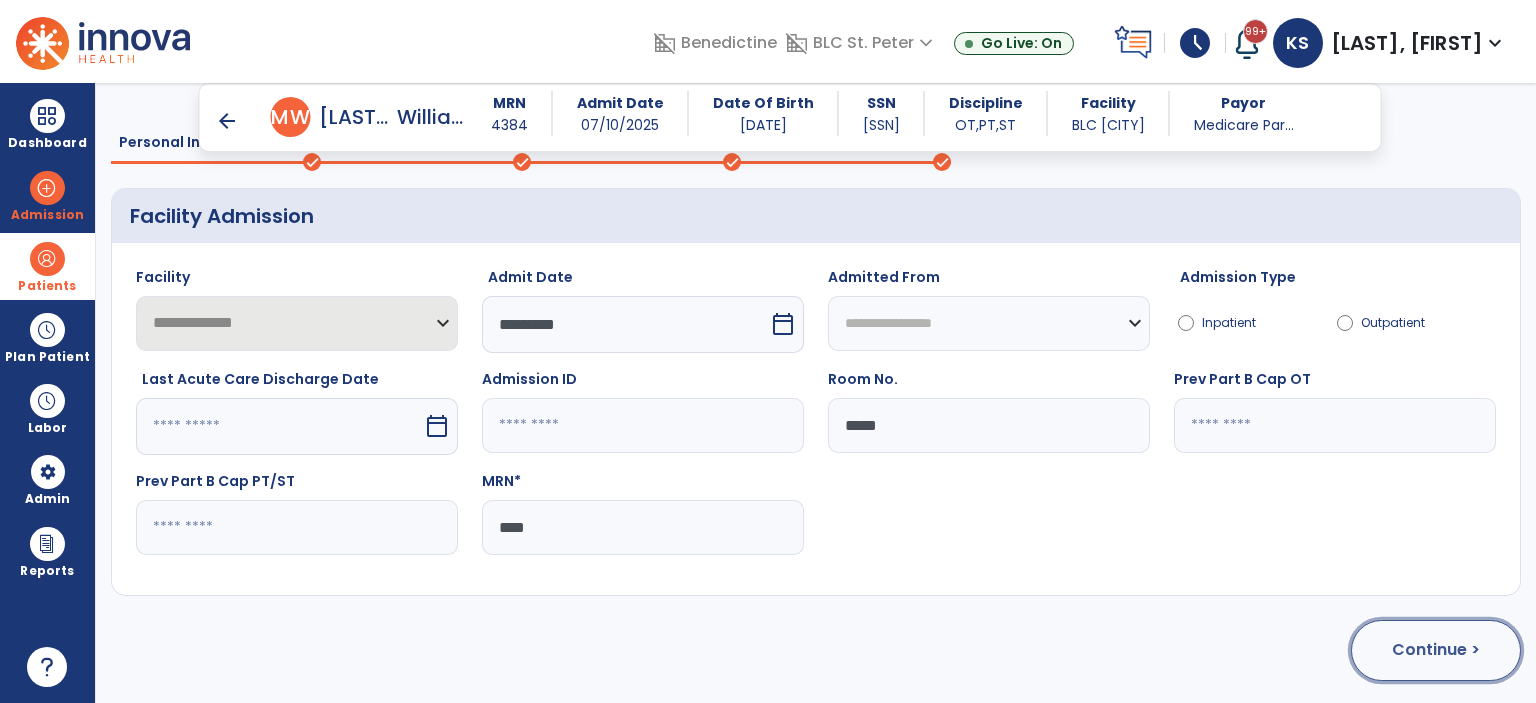 click on "Continue >" 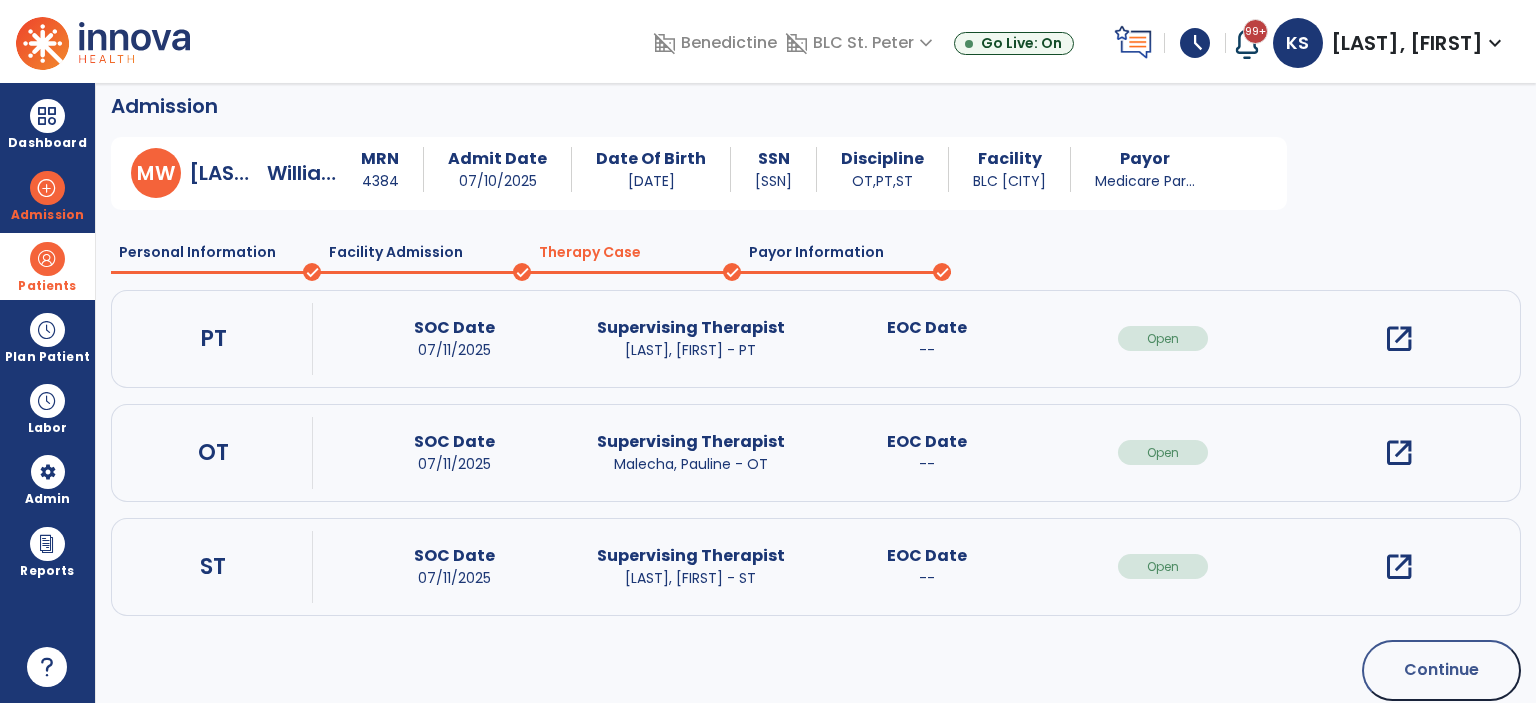 scroll, scrollTop: 32, scrollLeft: 0, axis: vertical 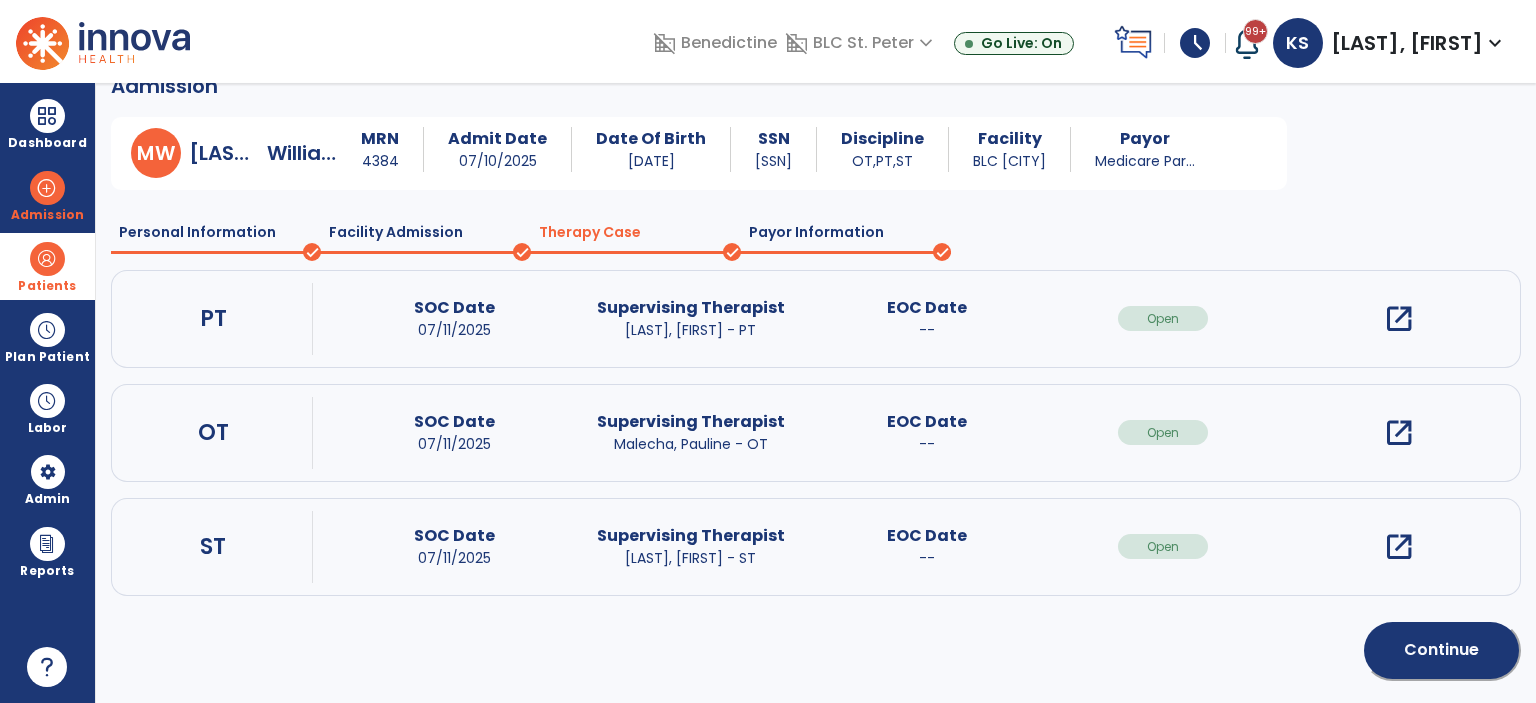 click on "Continue" 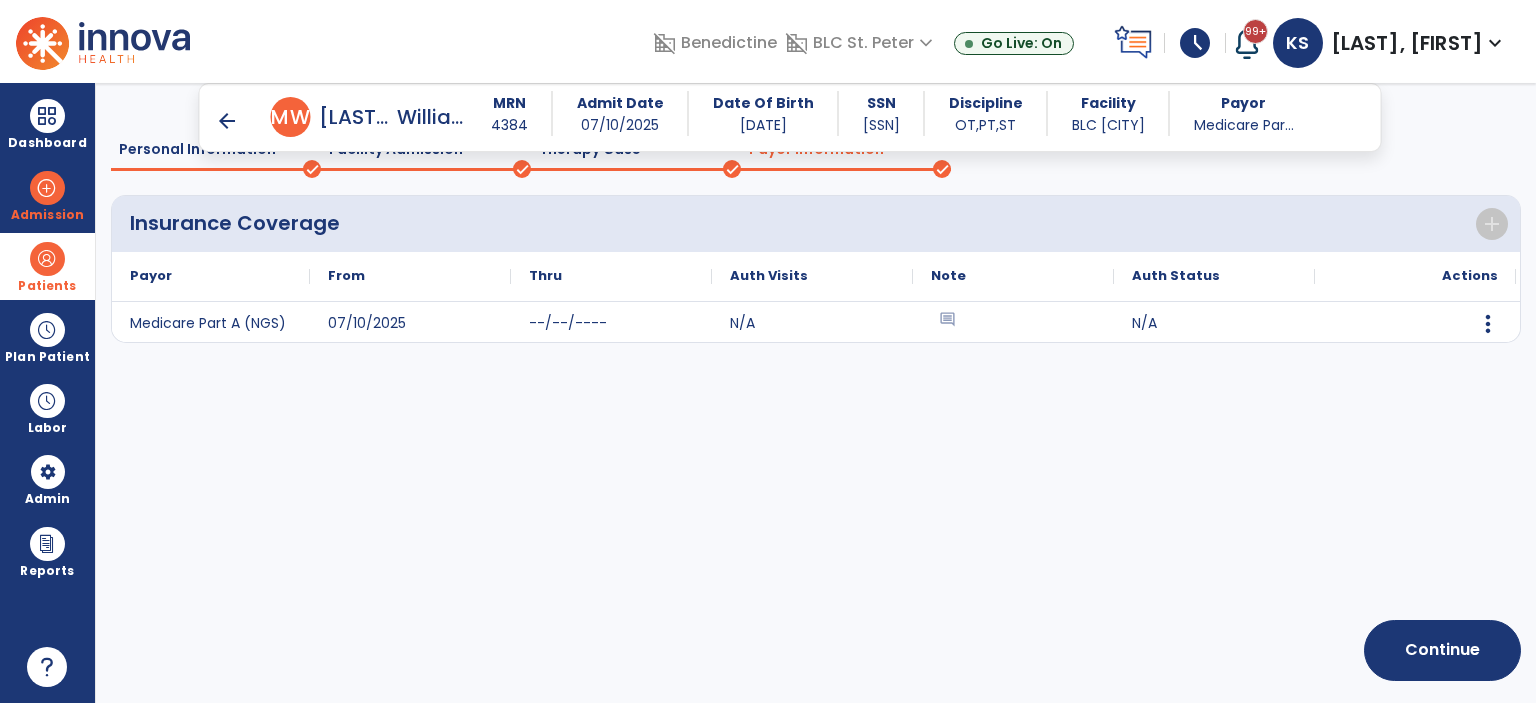 scroll, scrollTop: 0, scrollLeft: 0, axis: both 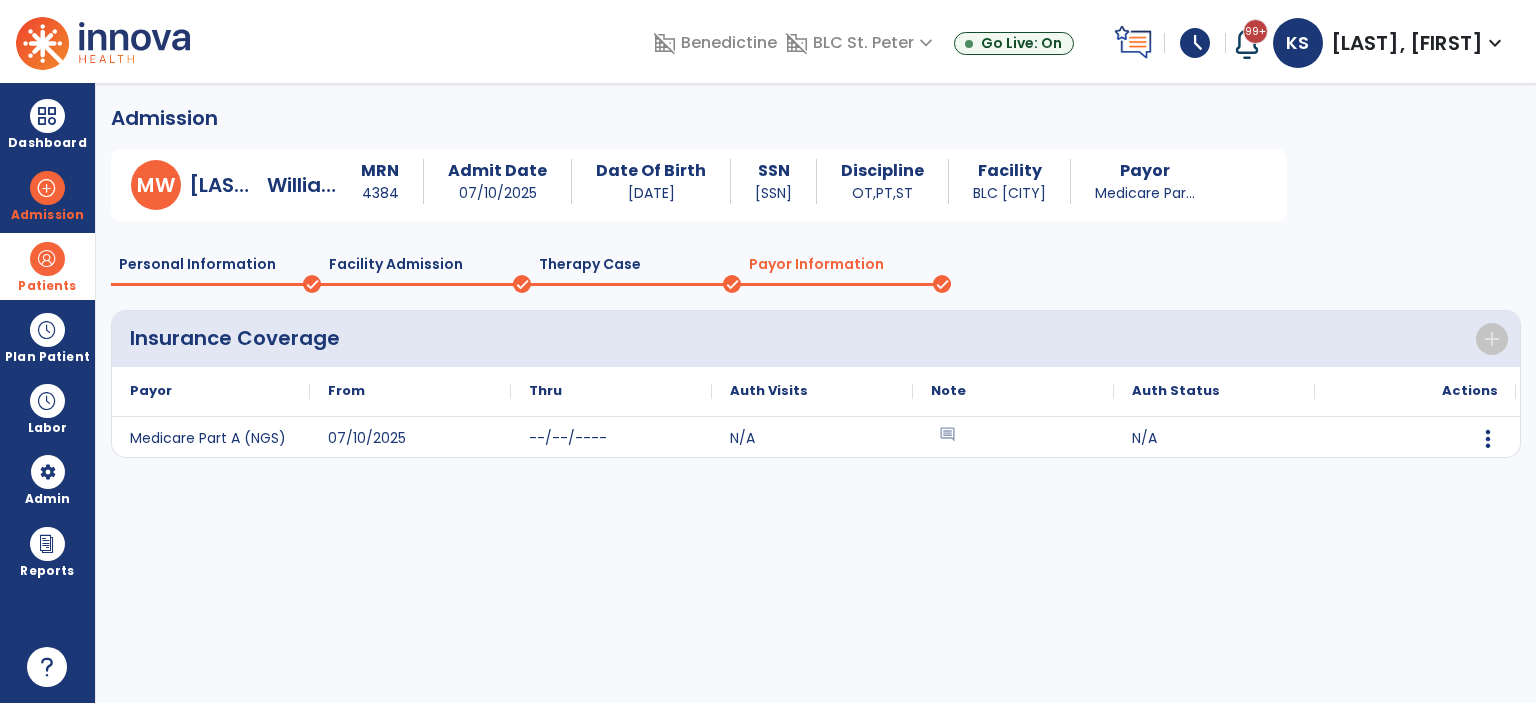 click on "Facility Admission" 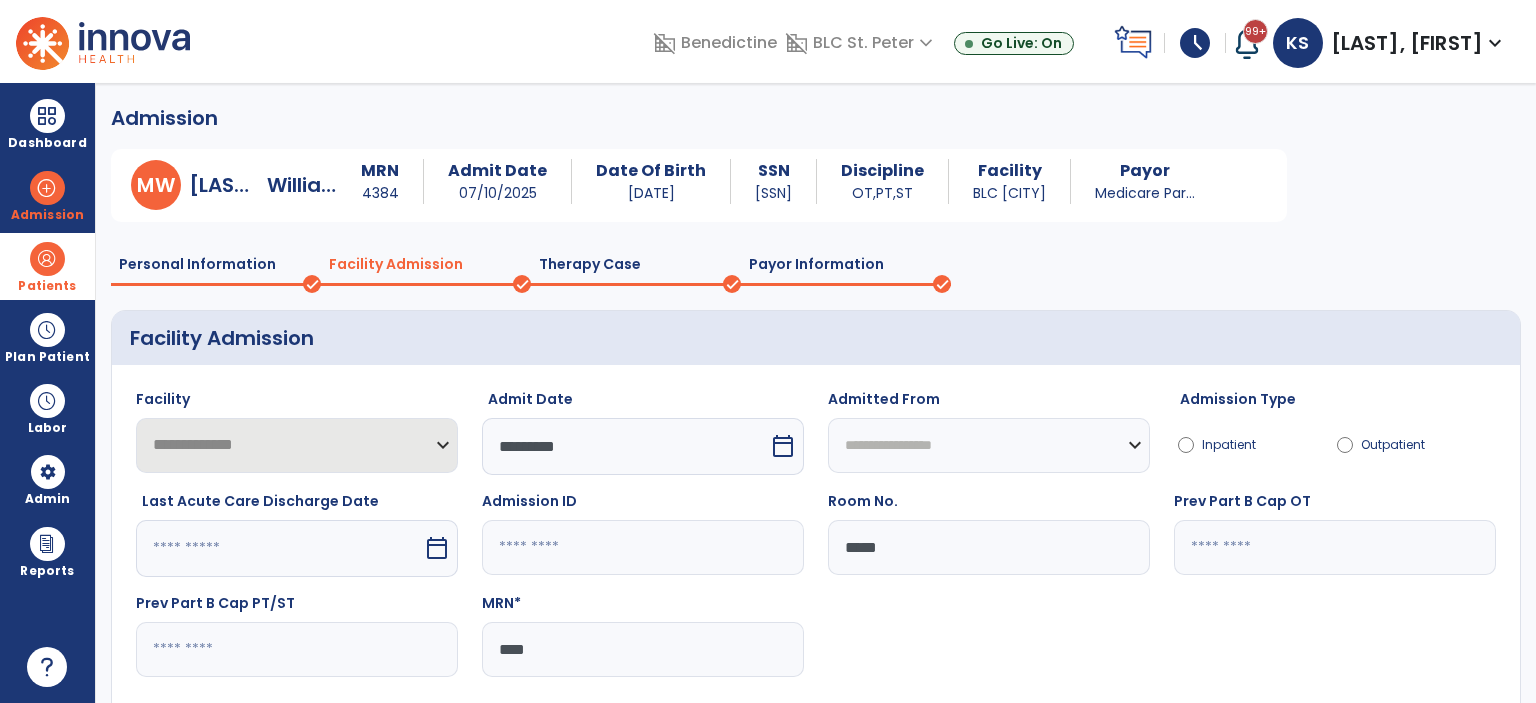 click on "Therapy Case" 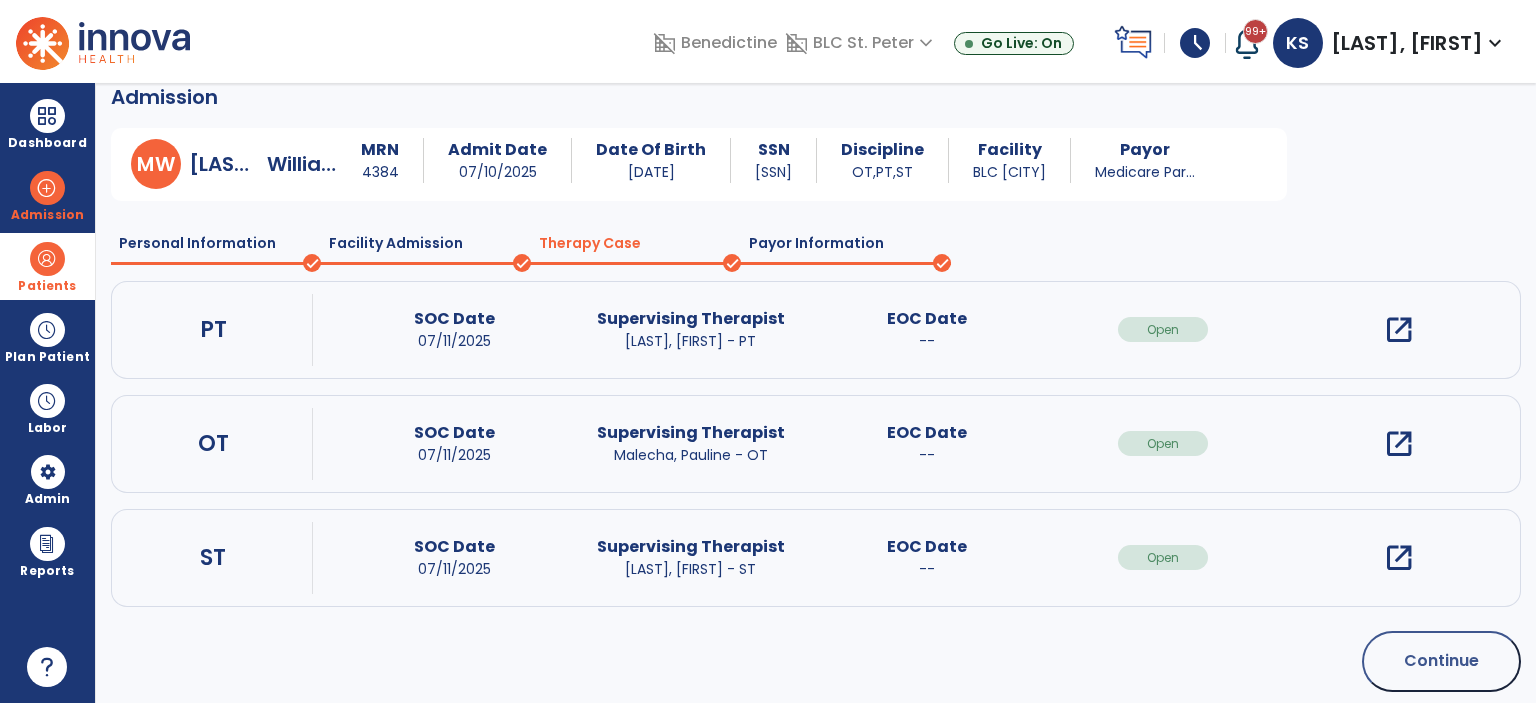scroll, scrollTop: 32, scrollLeft: 0, axis: vertical 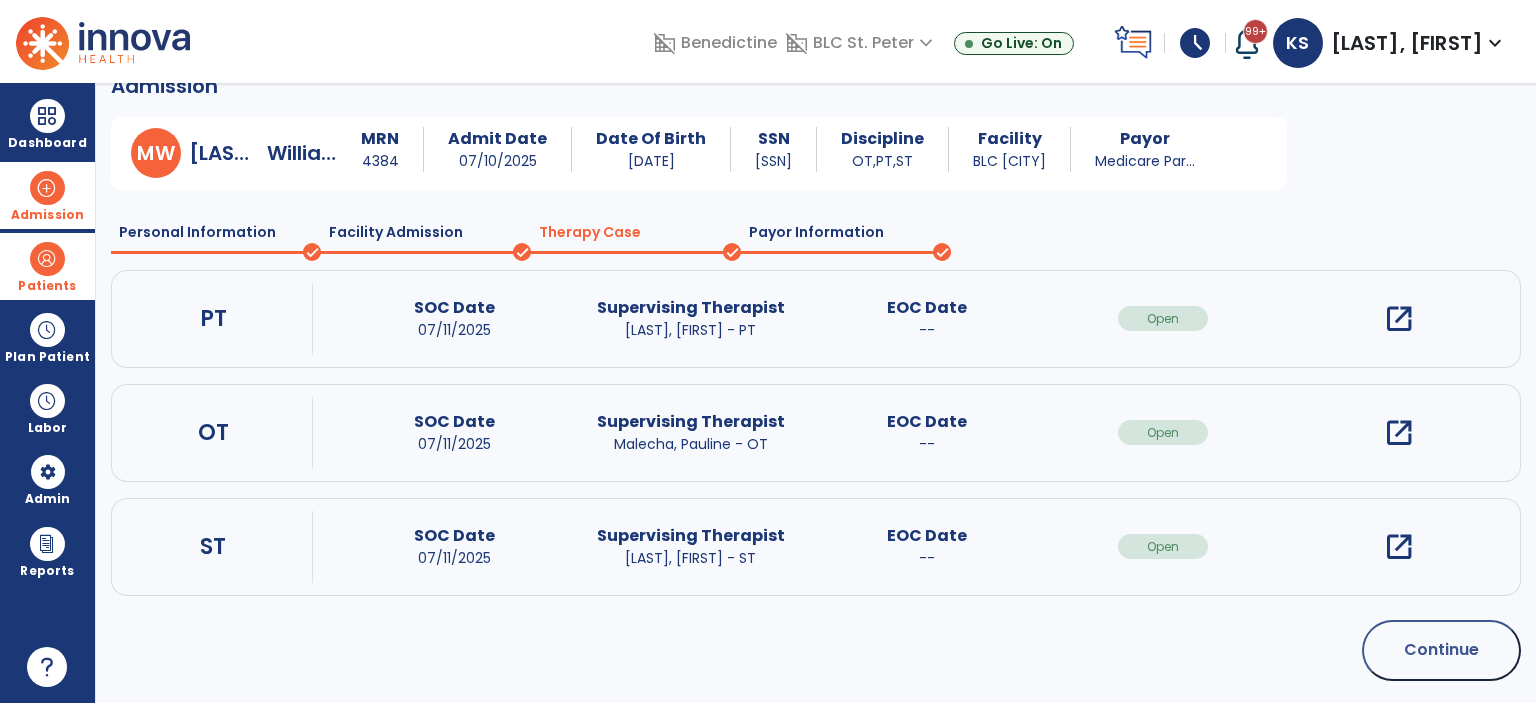 click on "Admission" at bounding box center [47, 215] 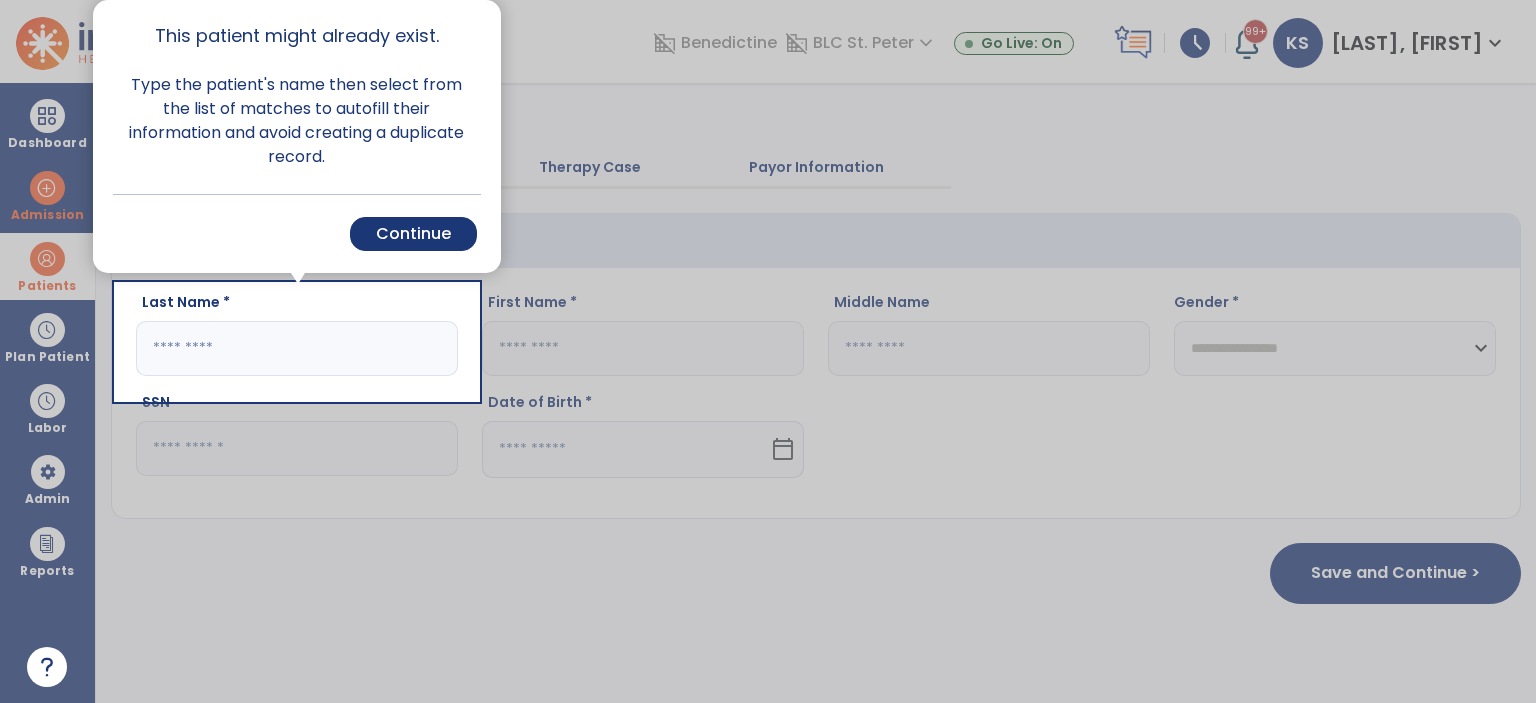 drag, startPoint x: 32, startPoint y: 195, endPoint x: 153, endPoint y: 214, distance: 122.48265 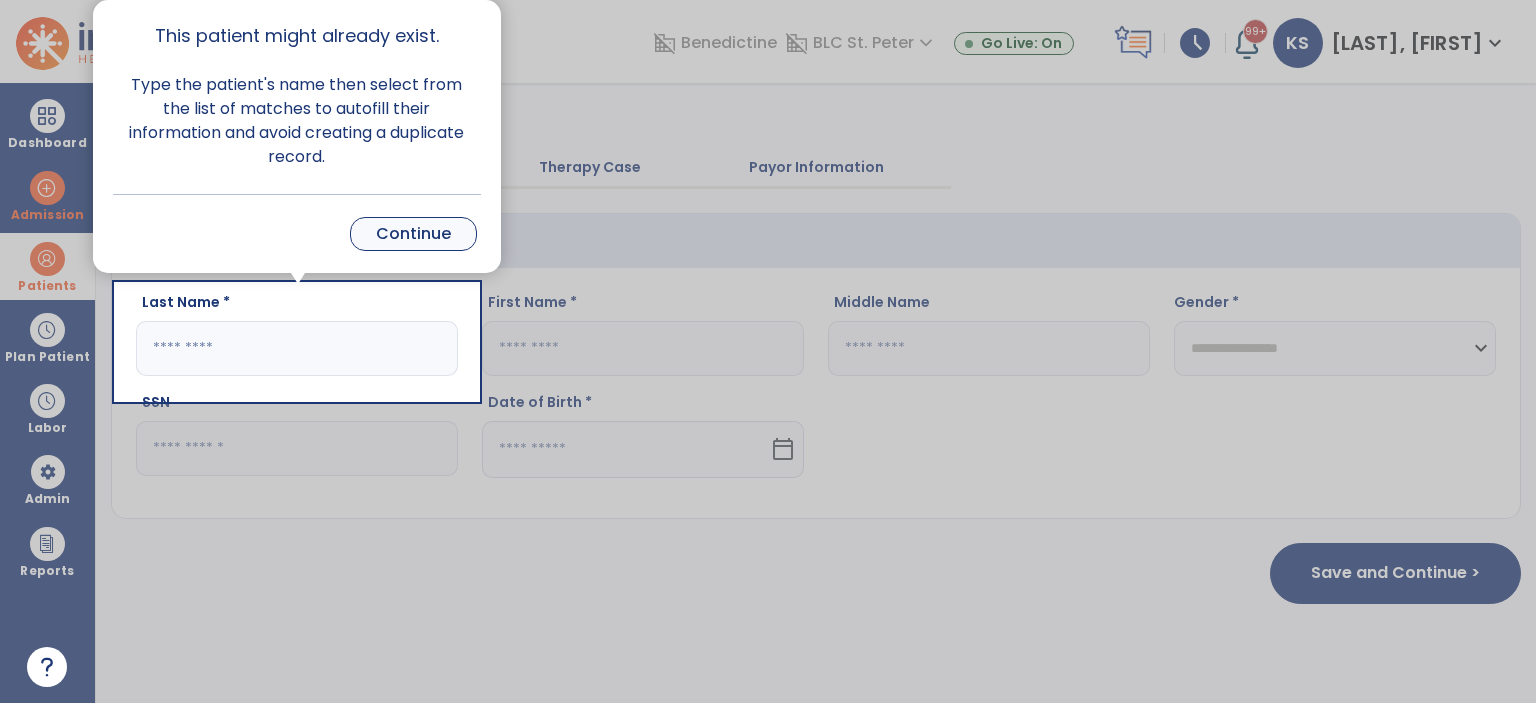 click on "Continue" at bounding box center [413, 234] 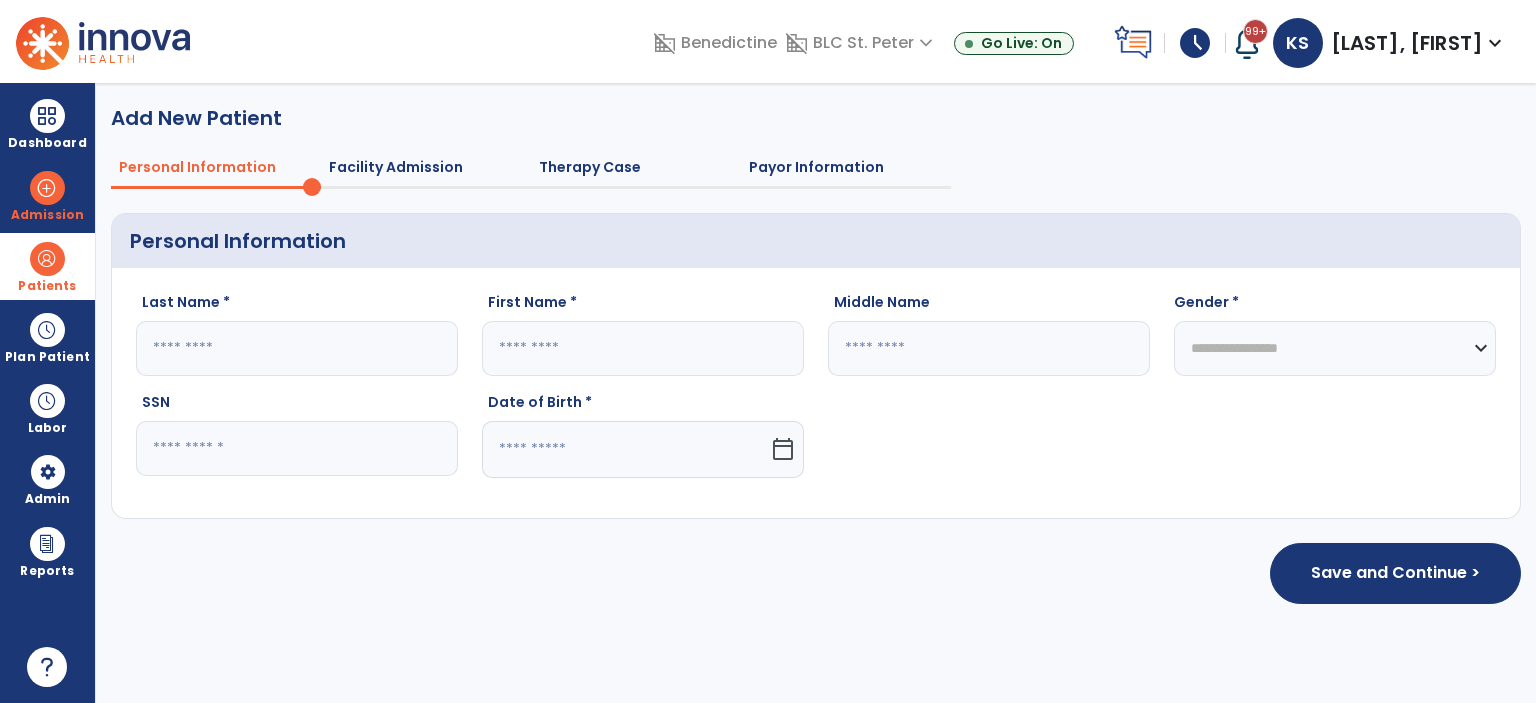 click at bounding box center [47, 259] 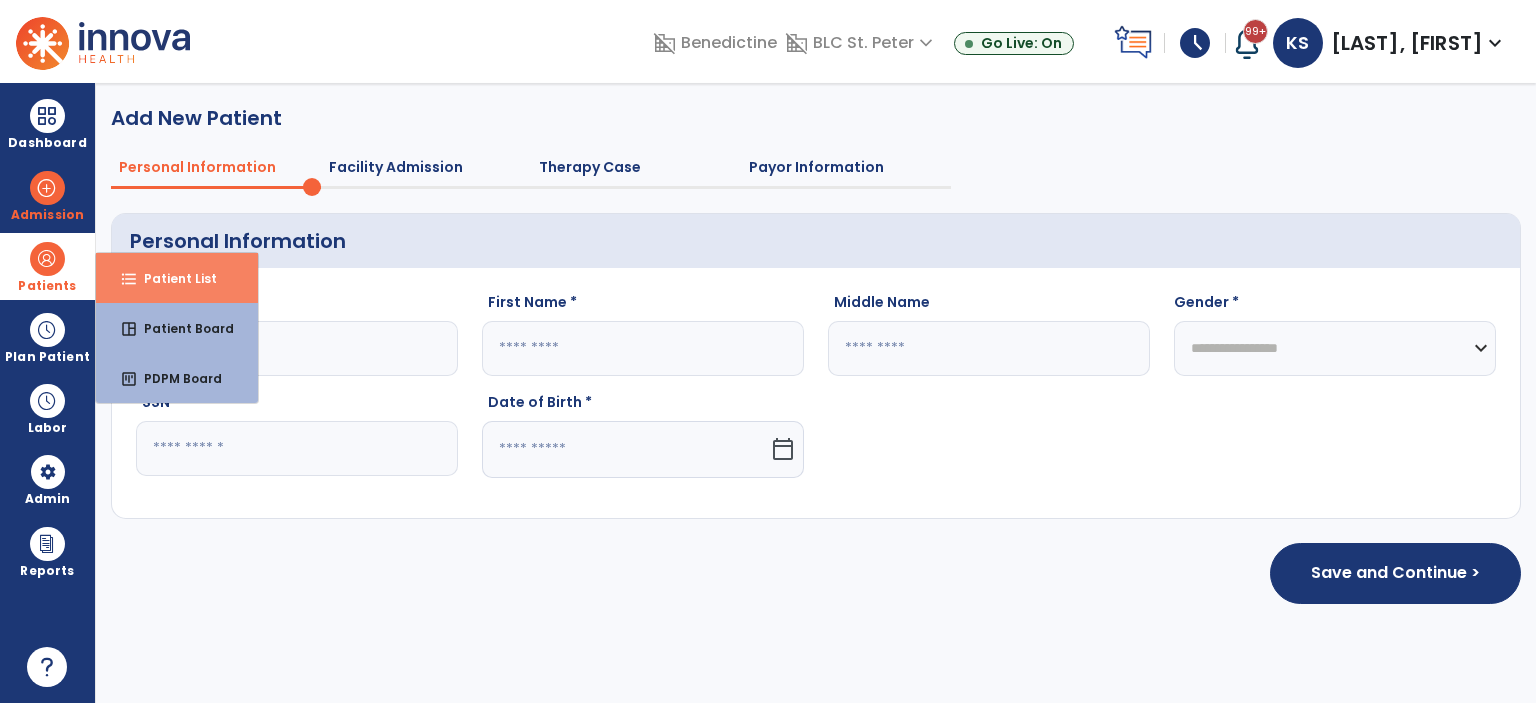 click on "format_list_bulleted" at bounding box center (129, 279) 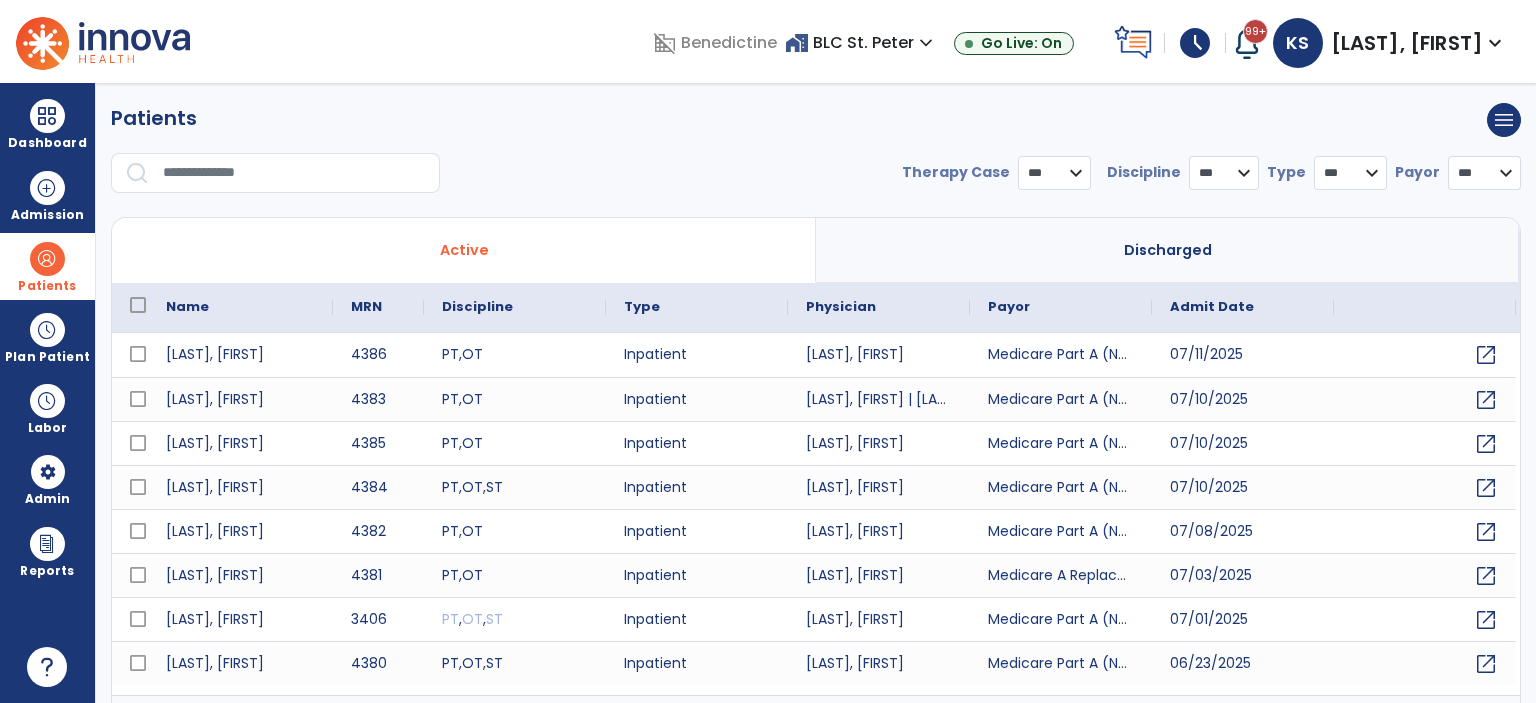 select on "***" 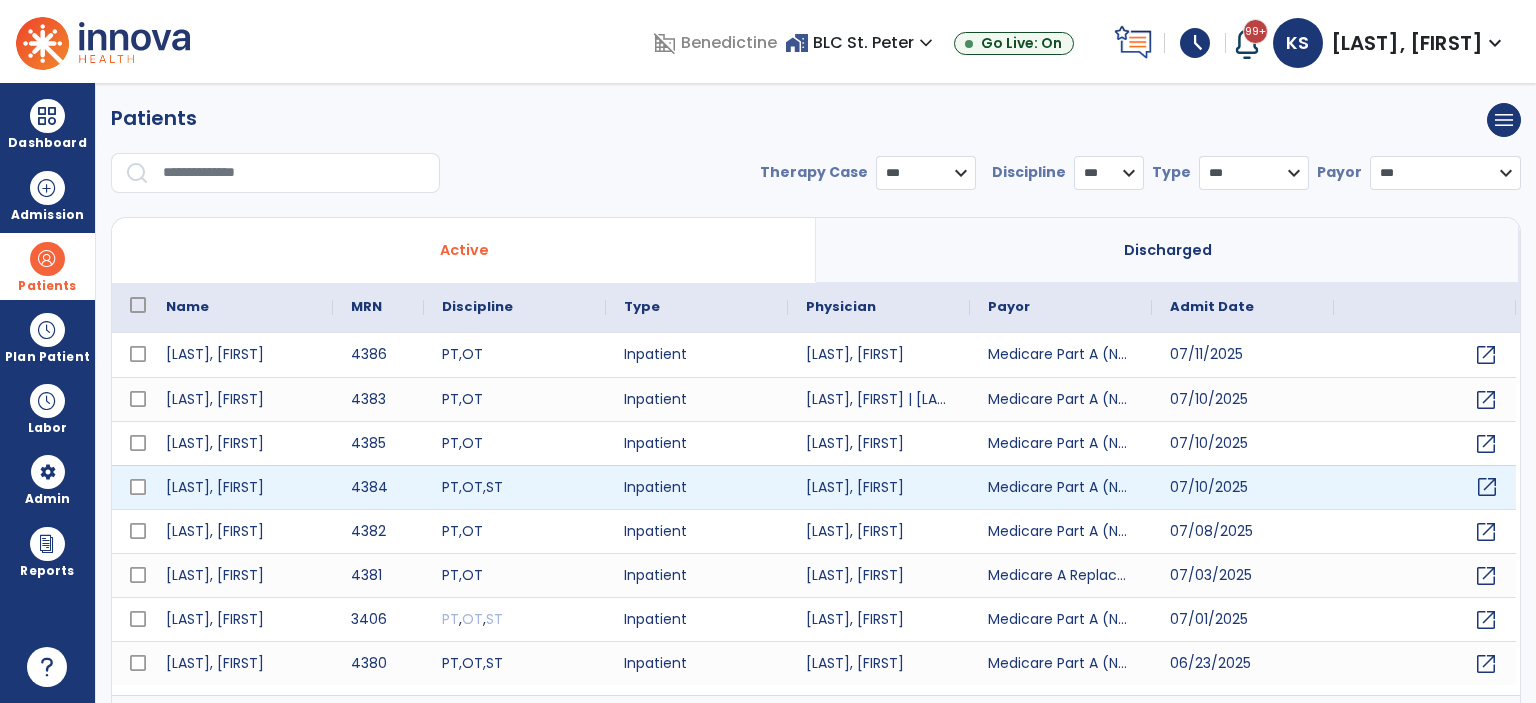 click on "open_in_new" at bounding box center [1425, 487] 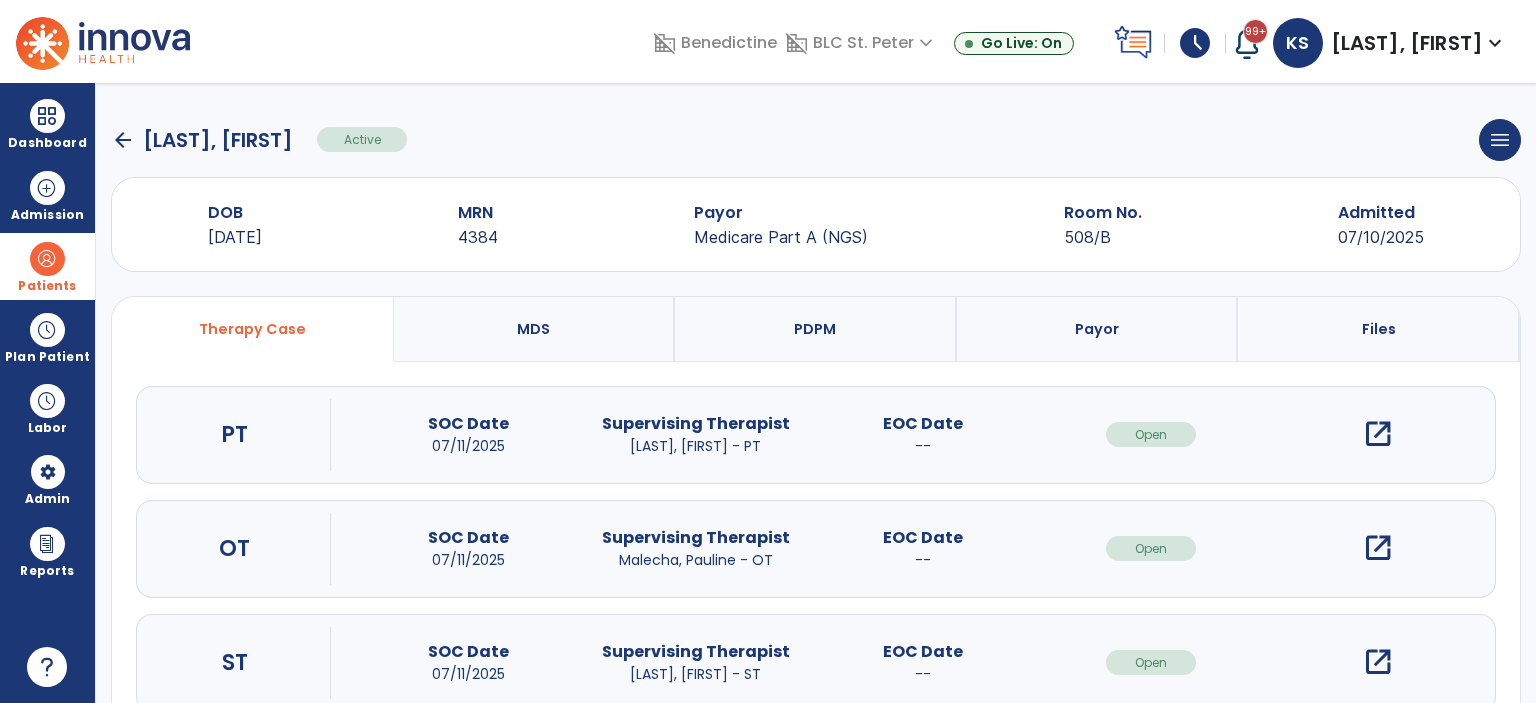 click on "open_in_new" at bounding box center (1378, 434) 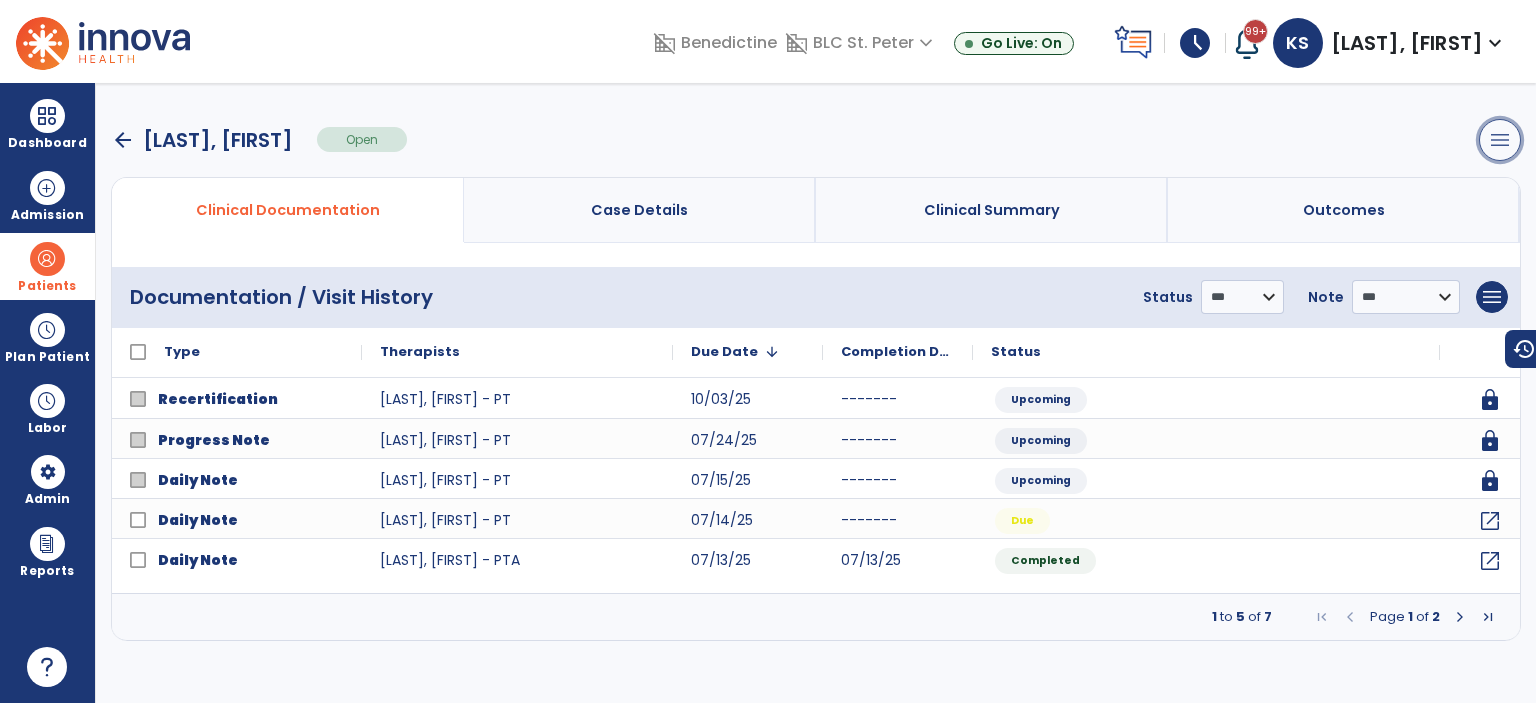 click on "menu" at bounding box center (1500, 140) 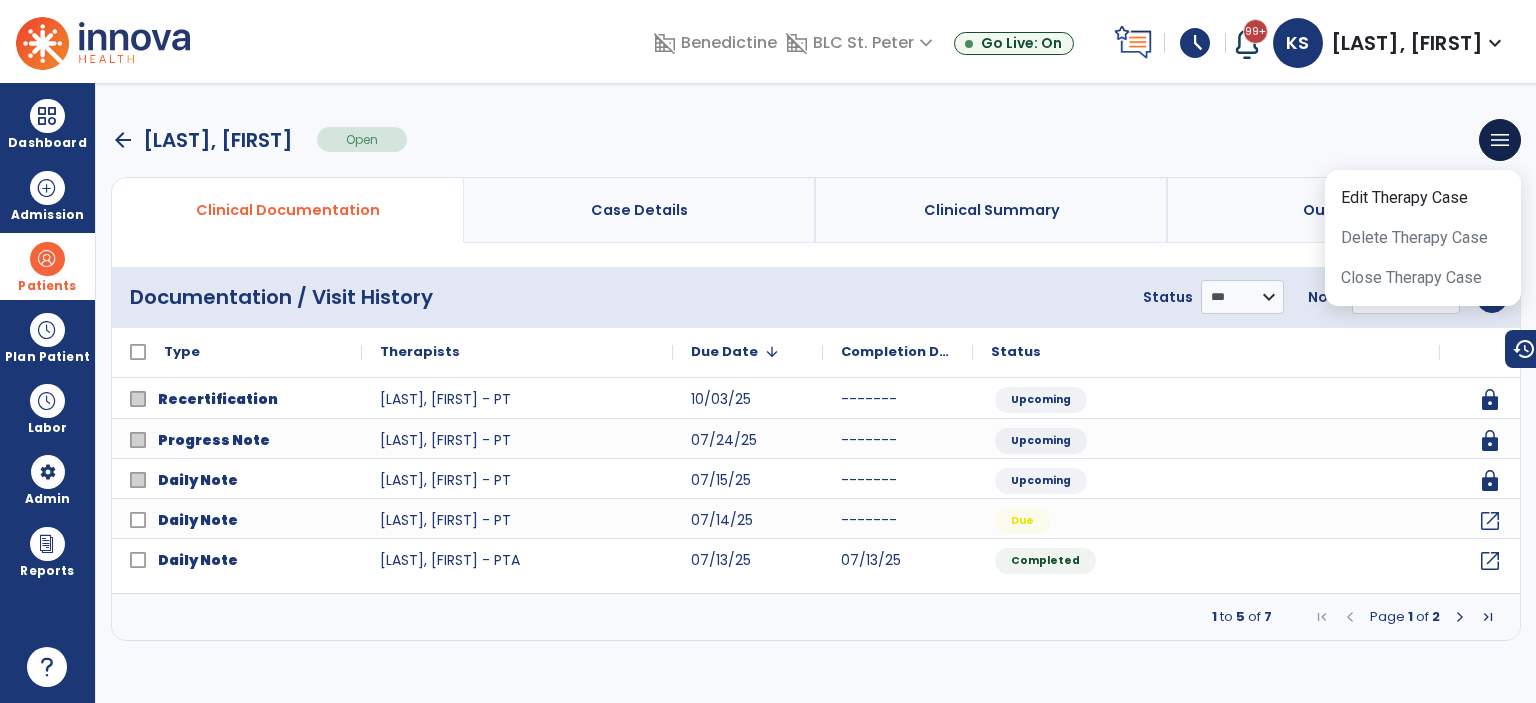click on "arrow_back   [LAST], [FIRST]  Open  menu   Edit Therapy Case   Delete Therapy Case   Close Therapy Case" at bounding box center [816, 140] 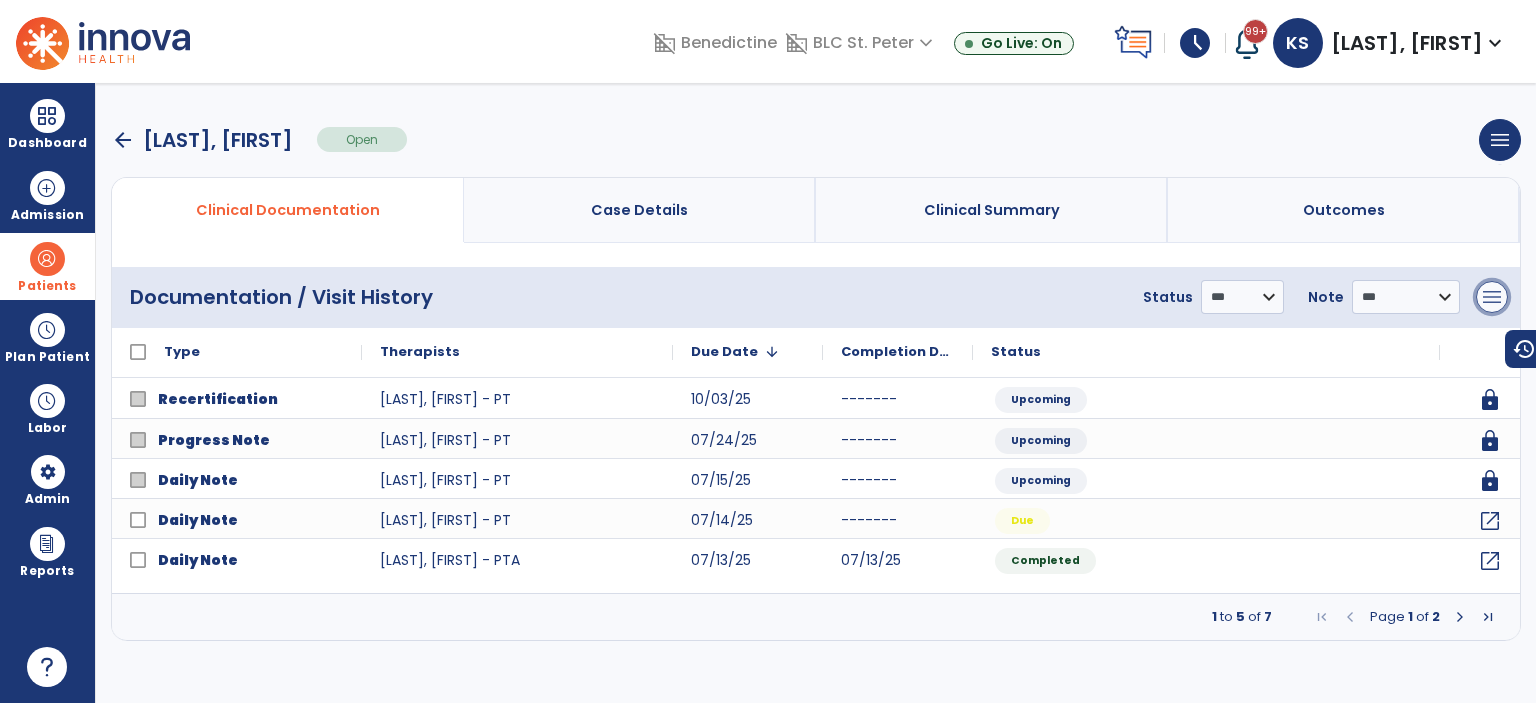 click on "menu" at bounding box center [1492, 297] 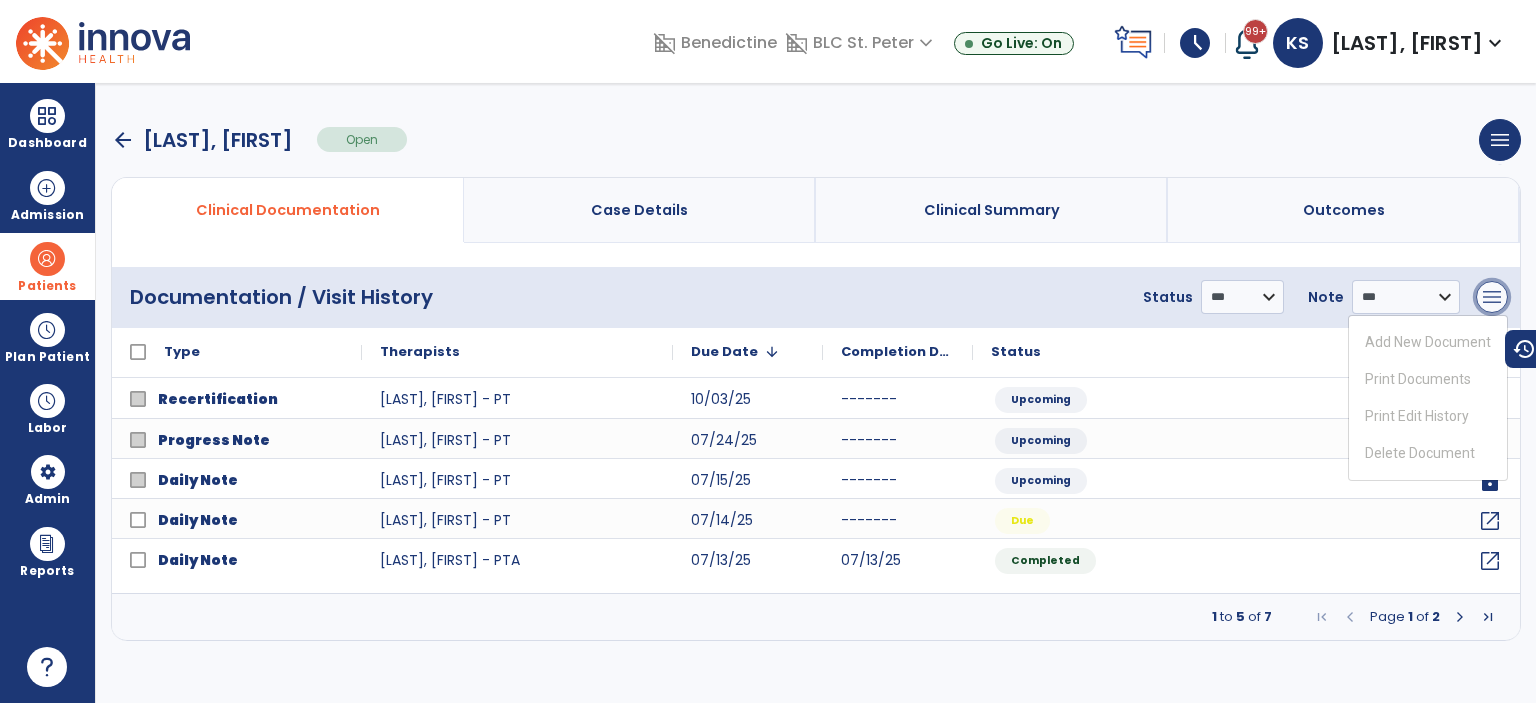 click on "menu" at bounding box center [1492, 297] 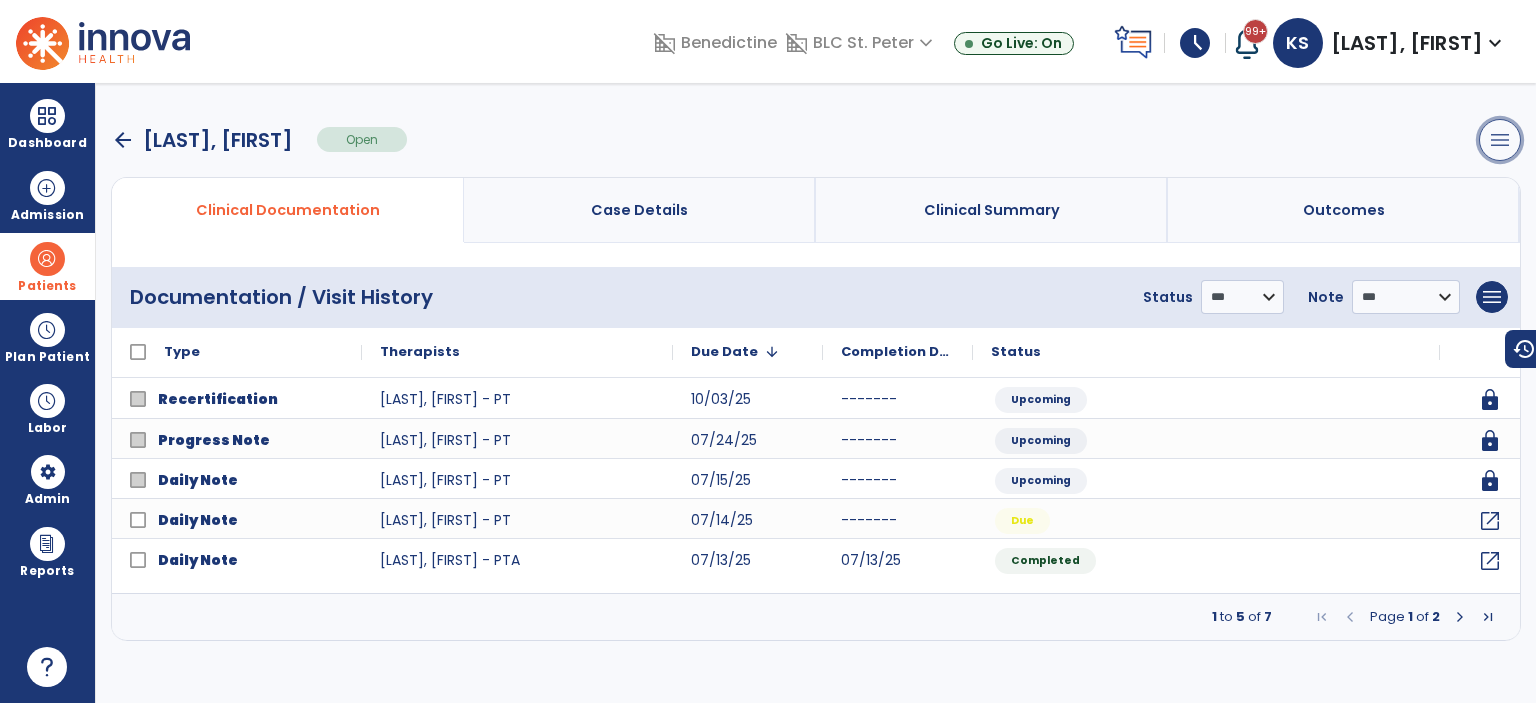 click on "menu" at bounding box center (1500, 140) 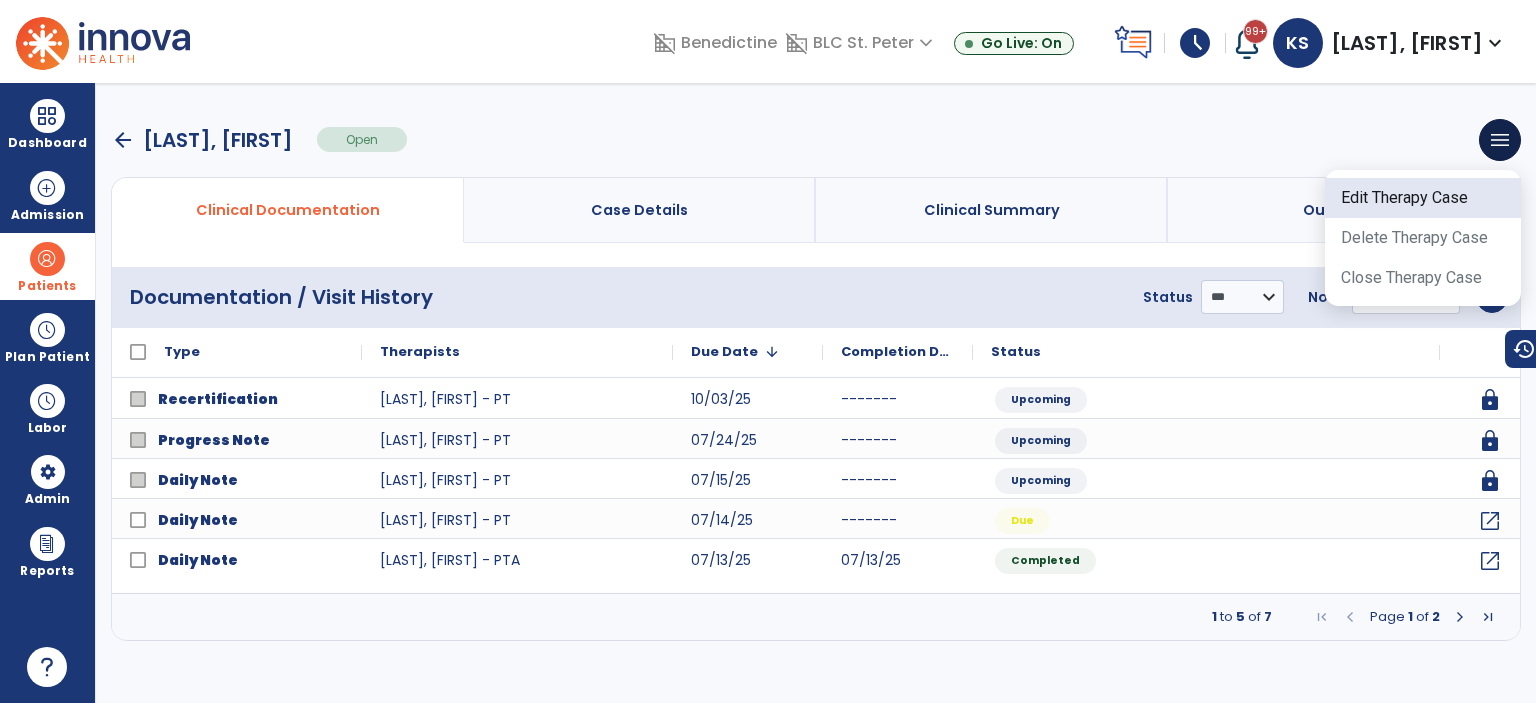 click on "Edit Therapy Case" at bounding box center (1423, 198) 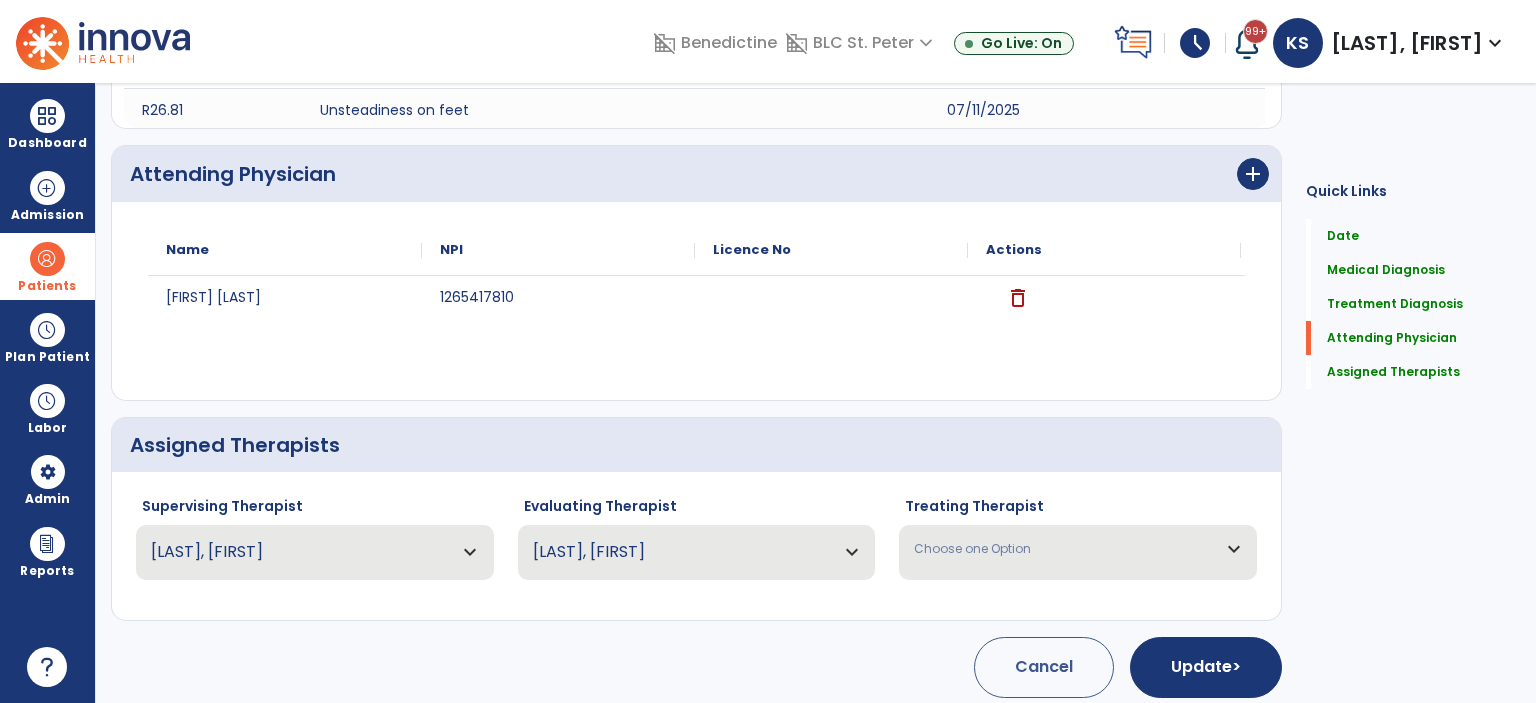 scroll, scrollTop: 1022, scrollLeft: 0, axis: vertical 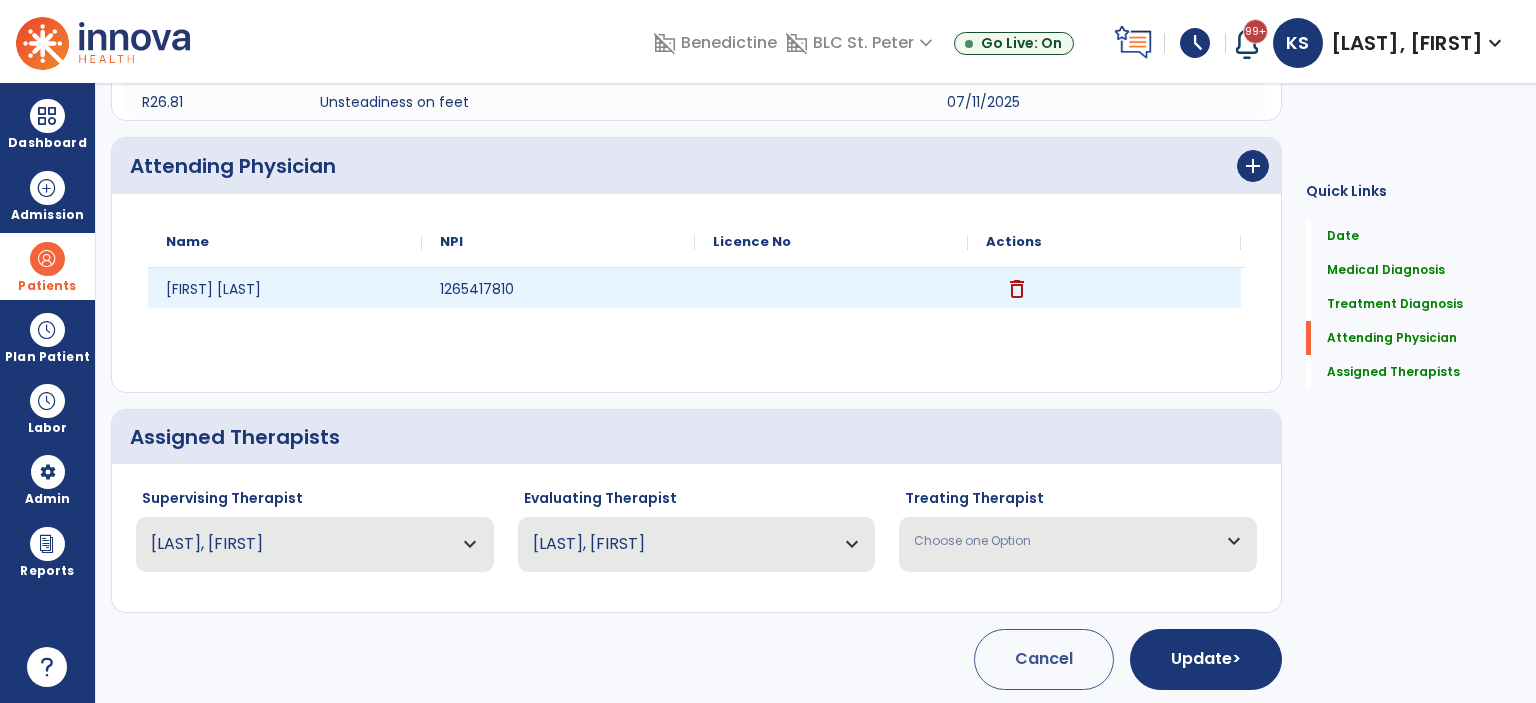 click on "delete" 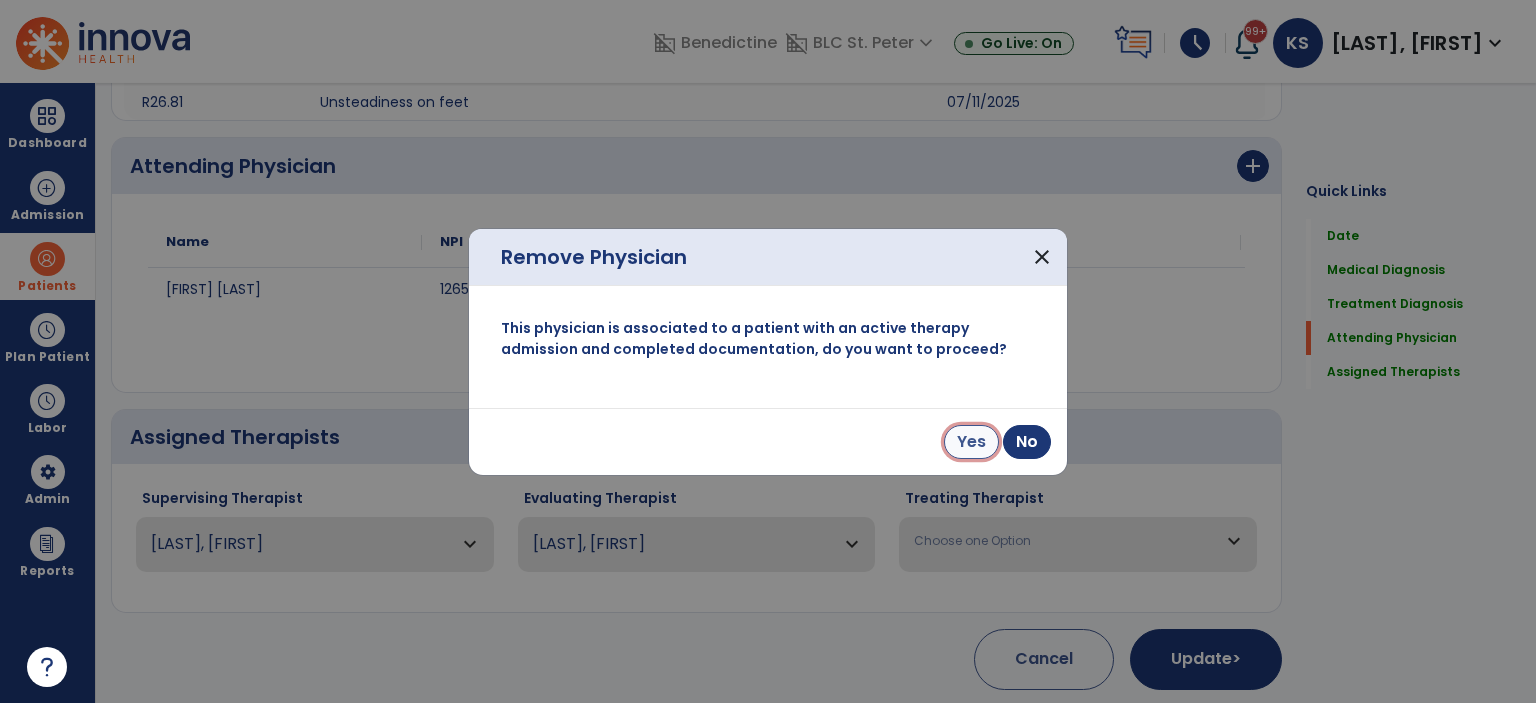click on "Yes" at bounding box center [971, 442] 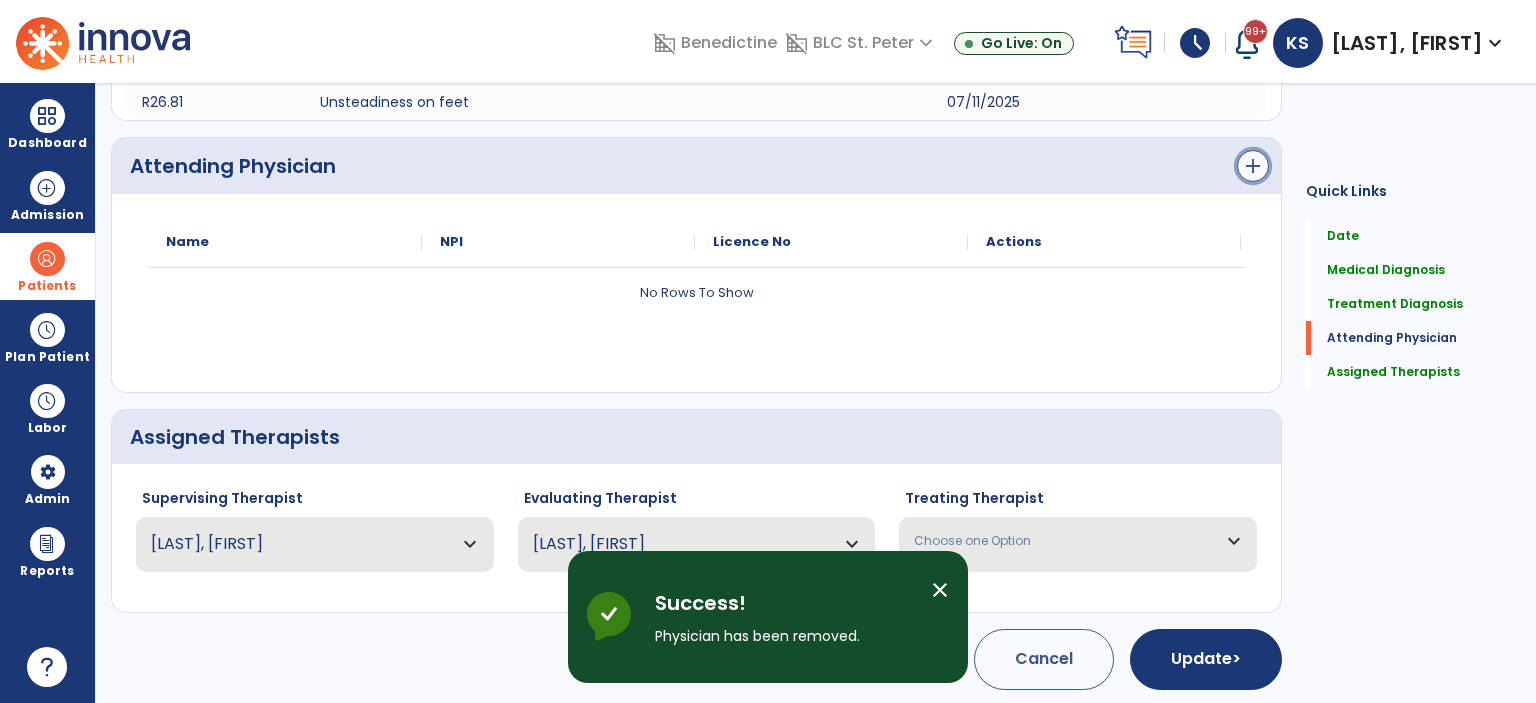 click on "add" 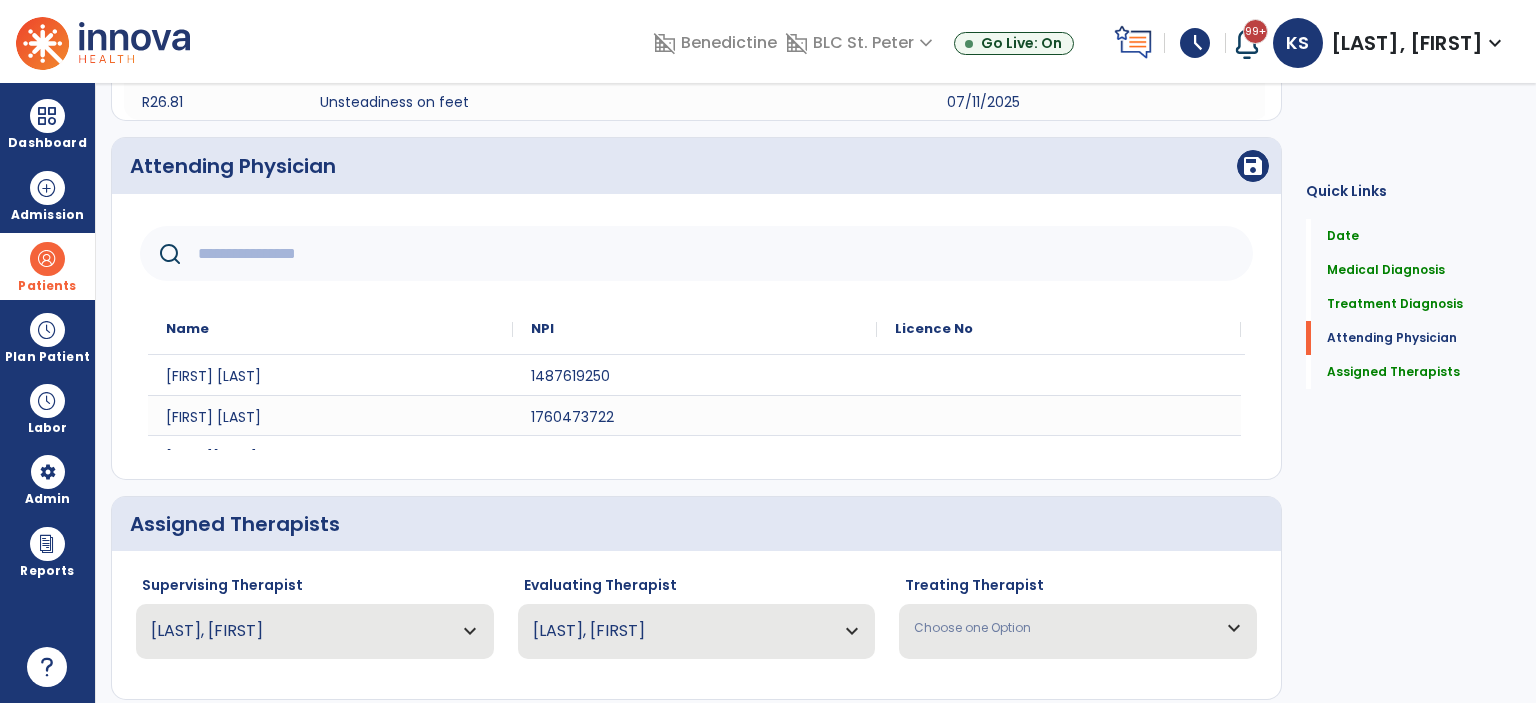 click 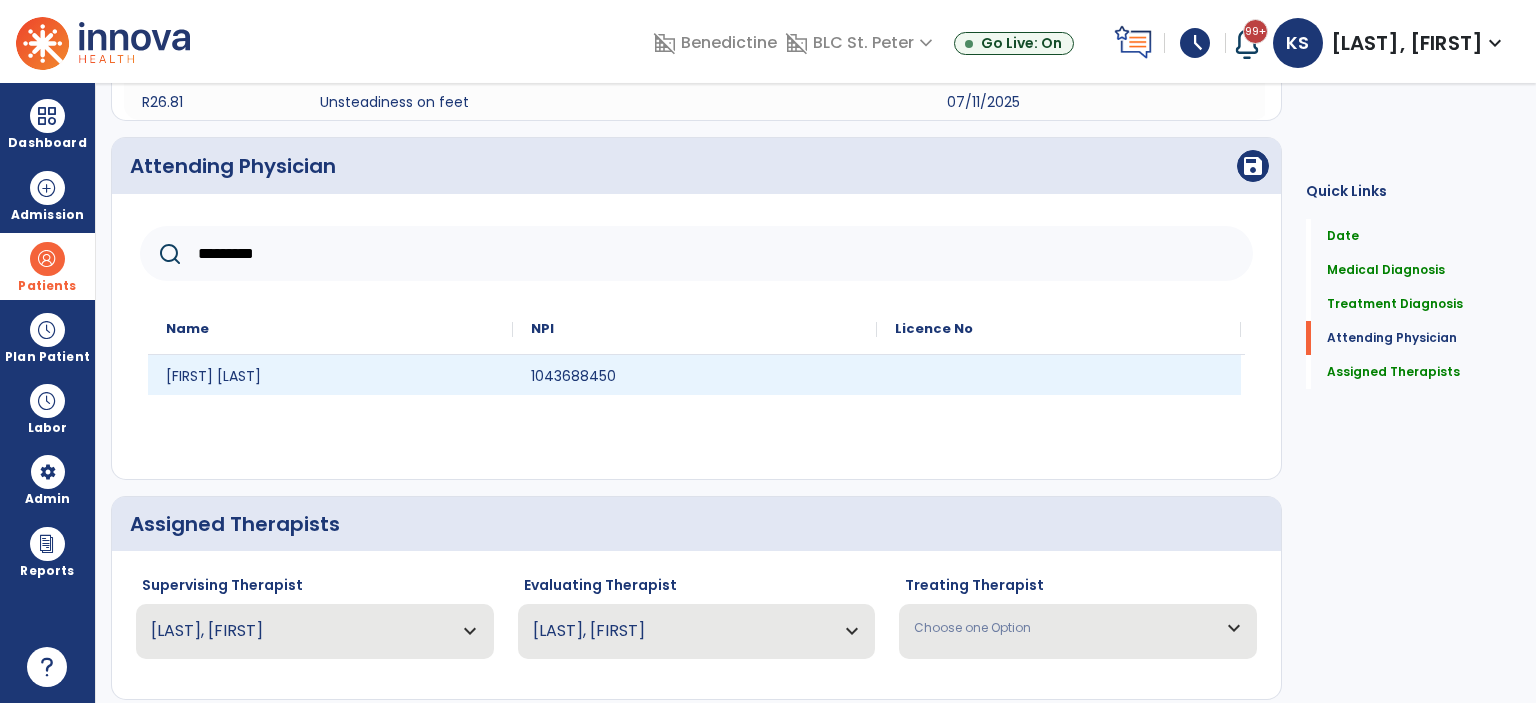 type on "*********" 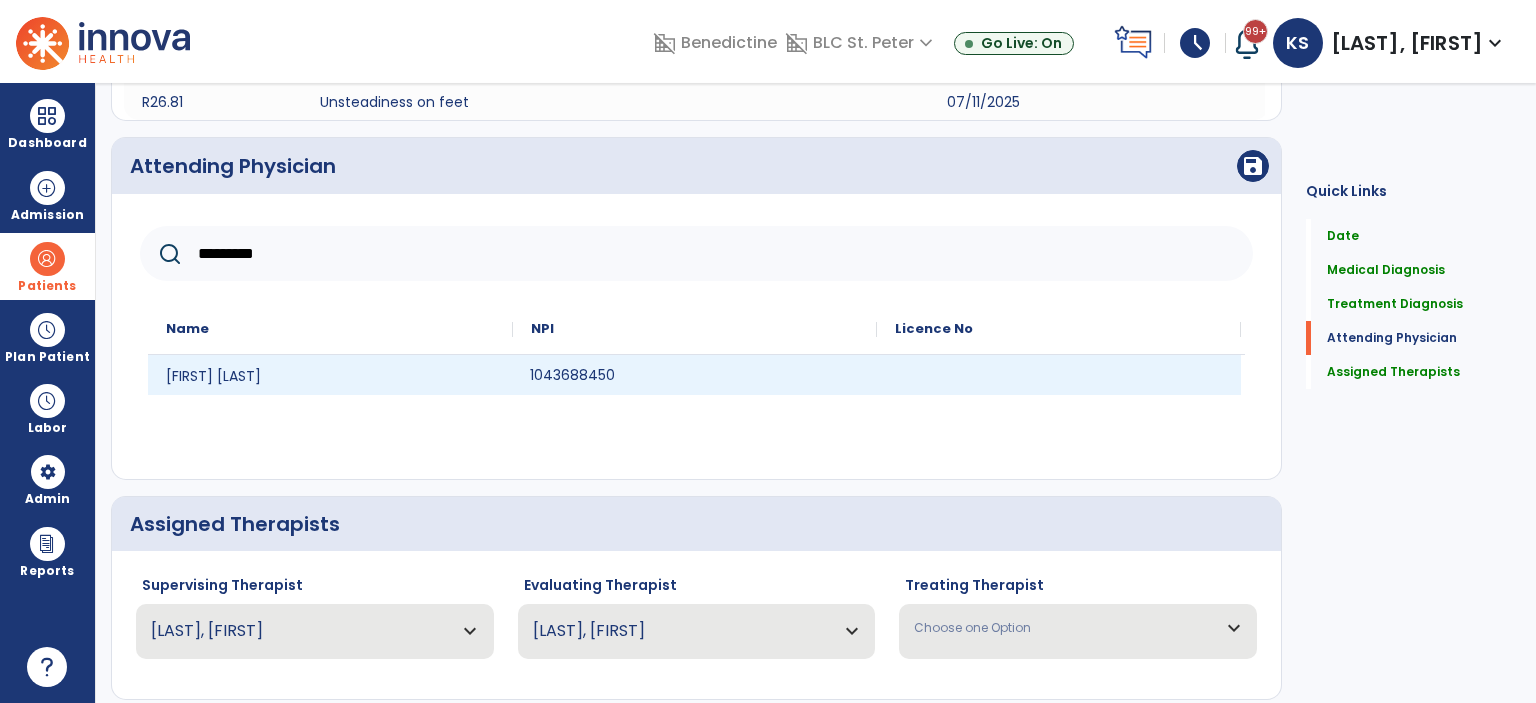click on "1043688450" 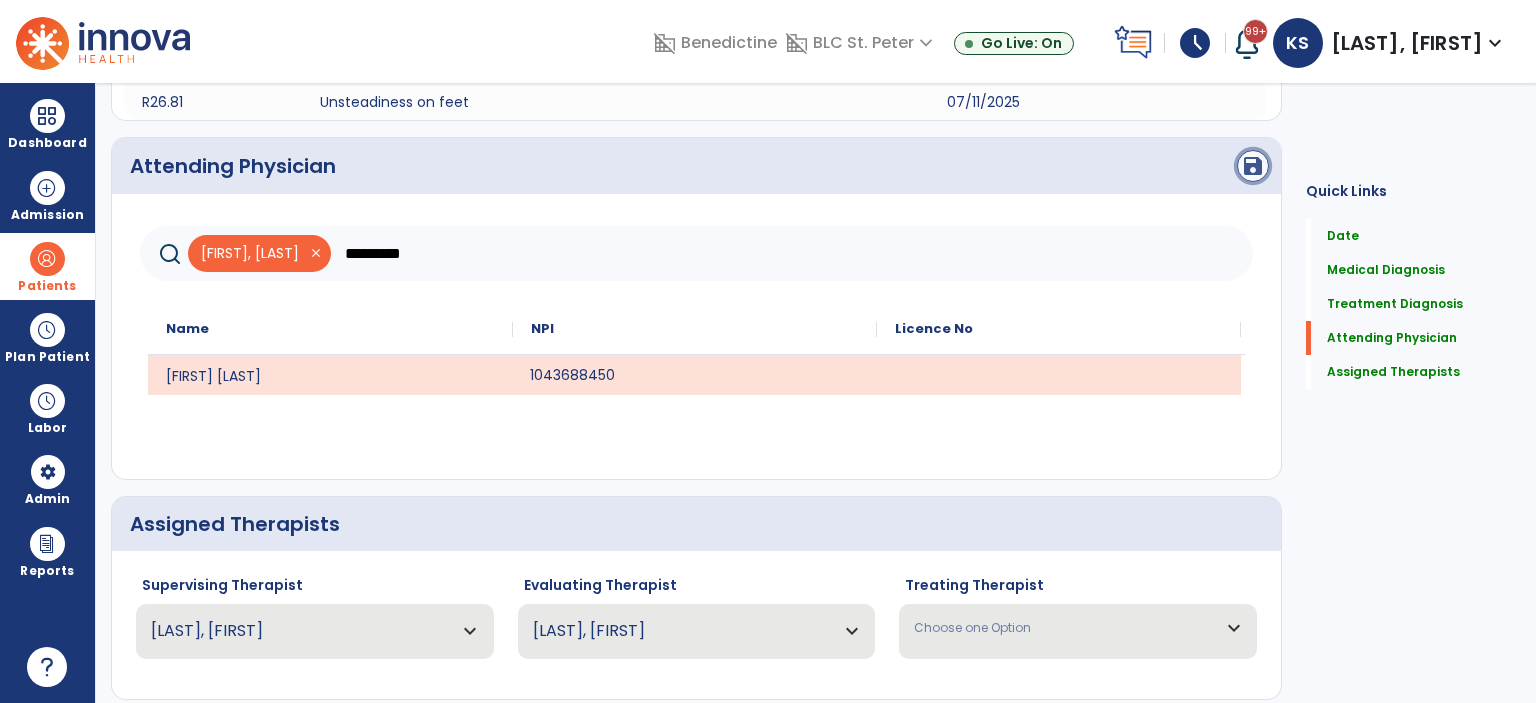 click on "save" 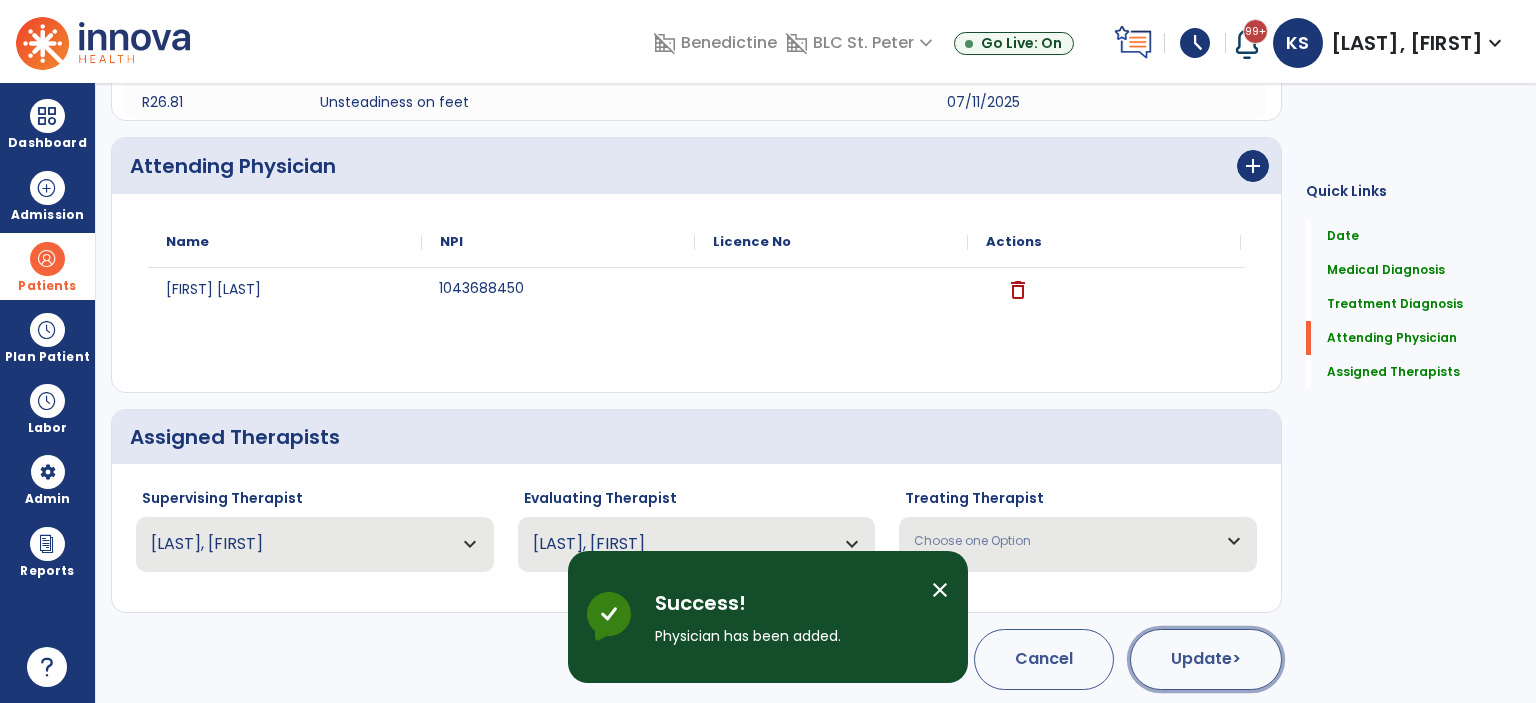 click on "Update  >" 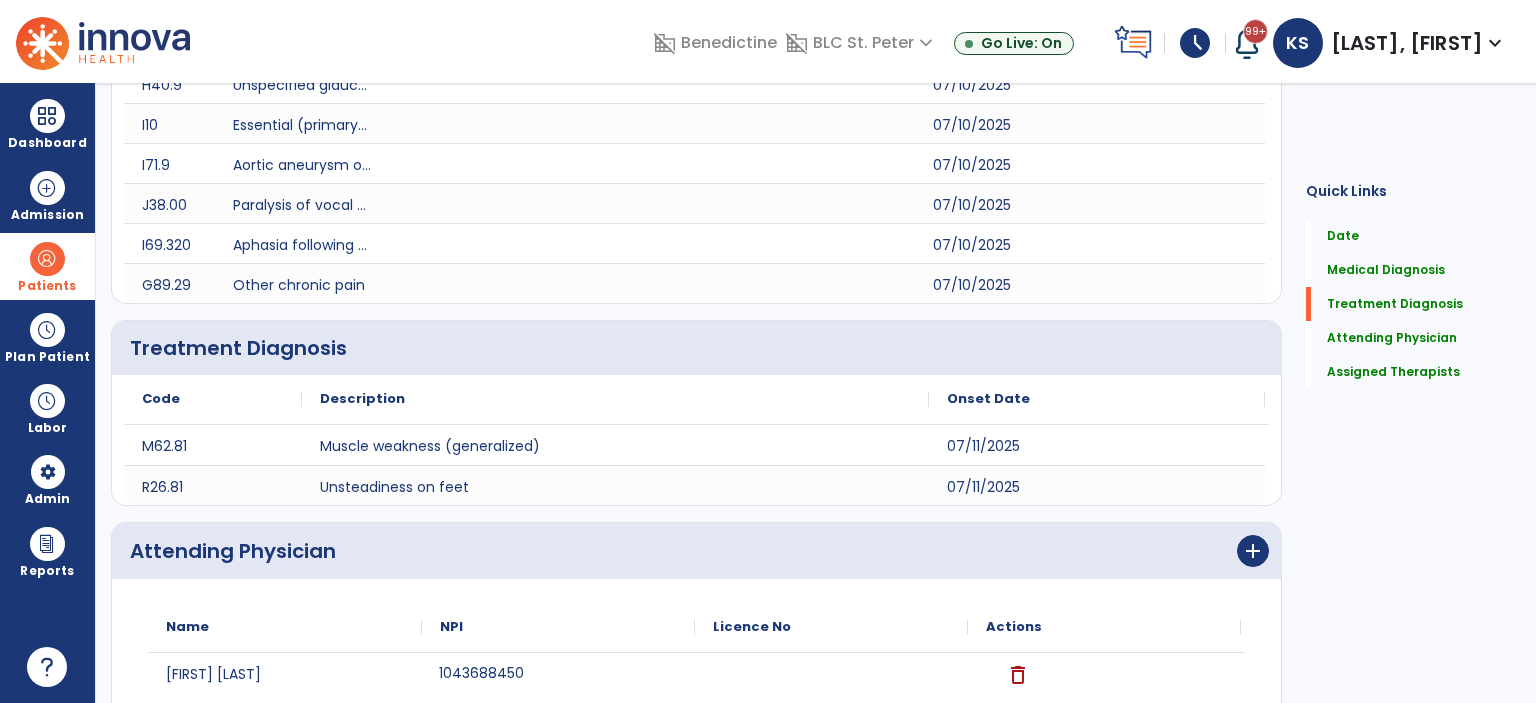 scroll, scrollTop: 522, scrollLeft: 0, axis: vertical 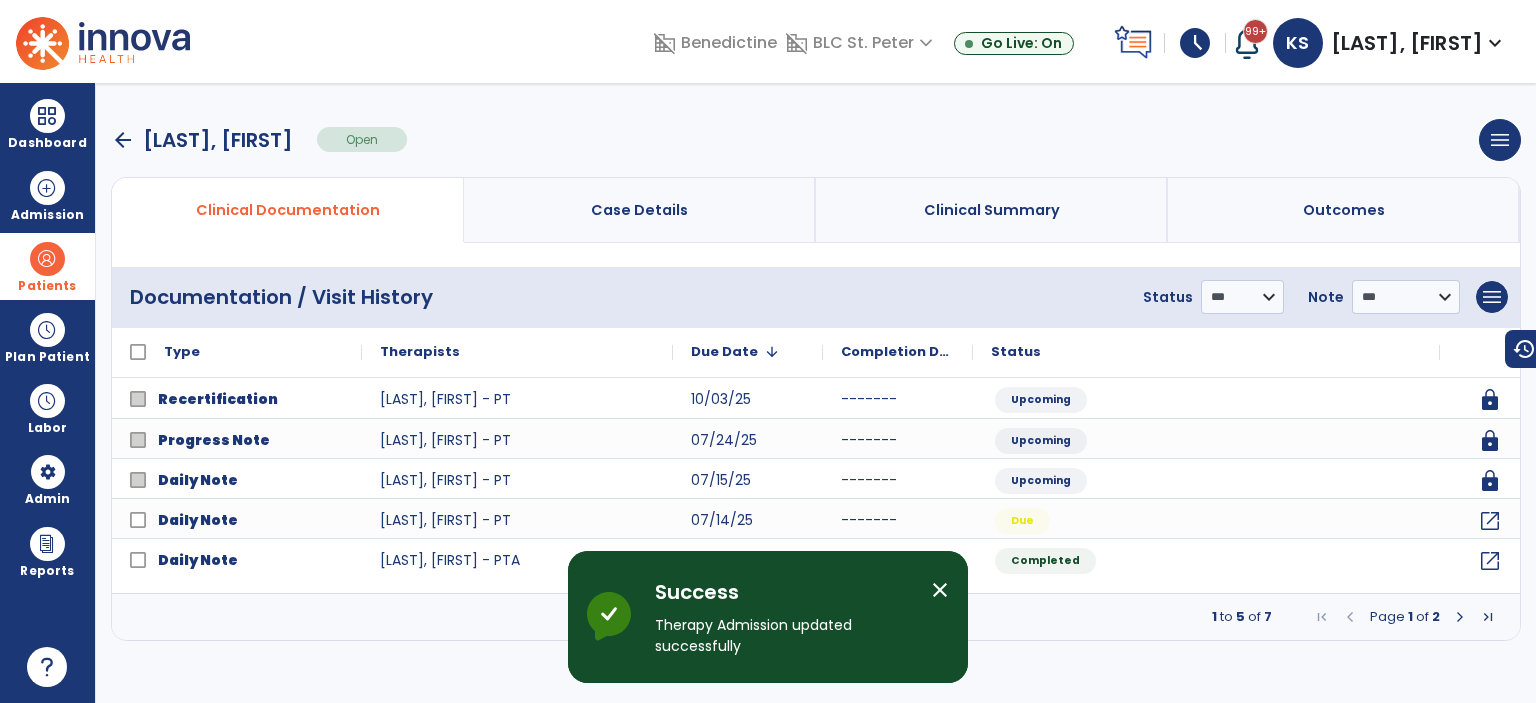 click on "arrow_back" at bounding box center (123, 140) 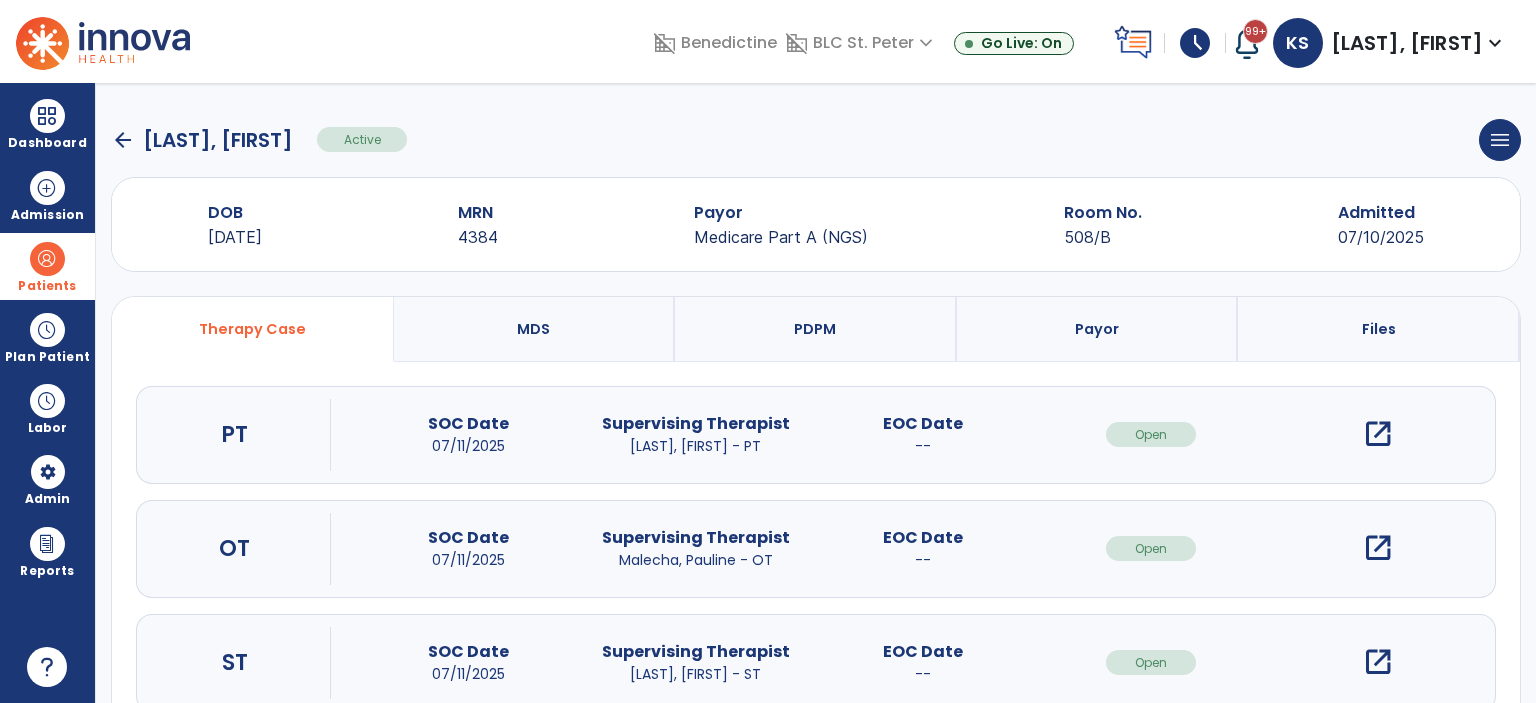 click on "open_in_new" at bounding box center [1378, 548] 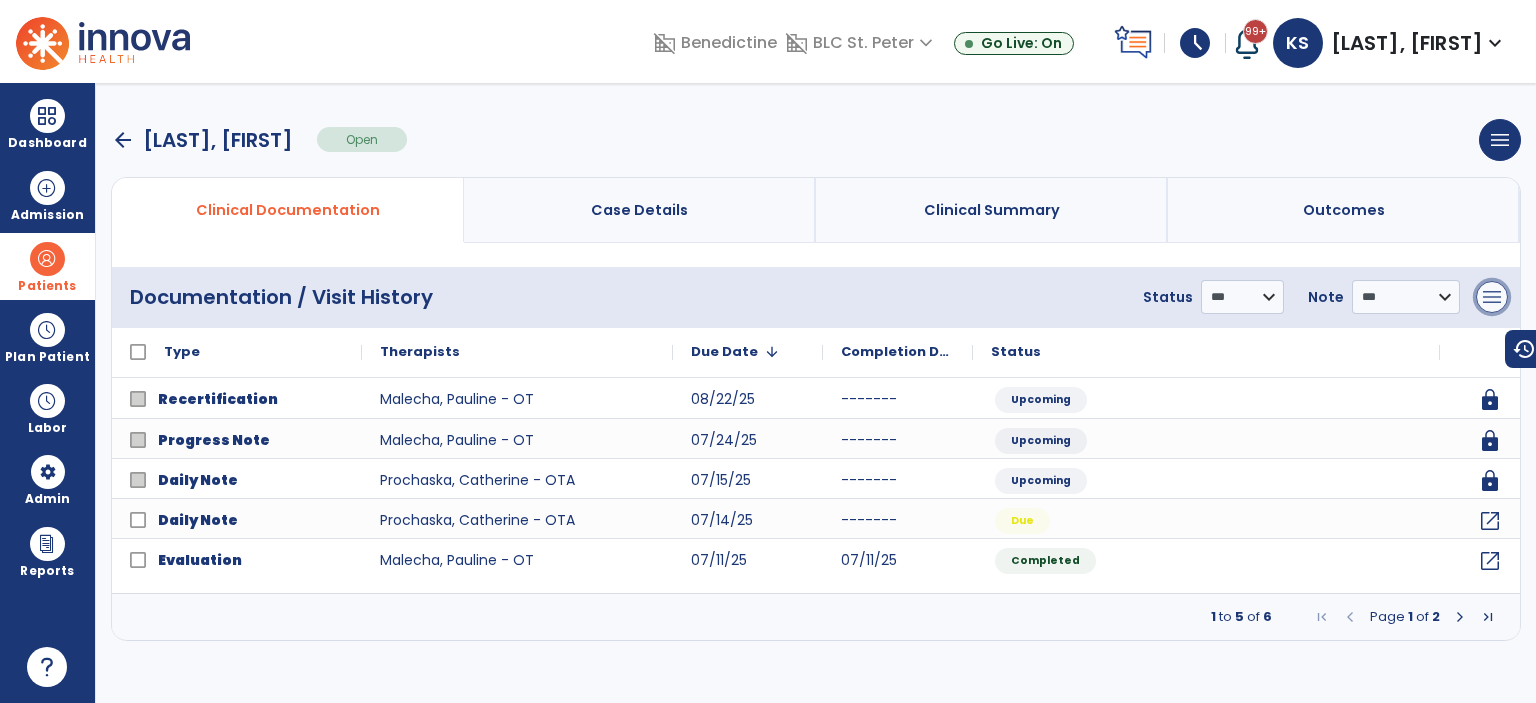 click on "menu" at bounding box center [1492, 297] 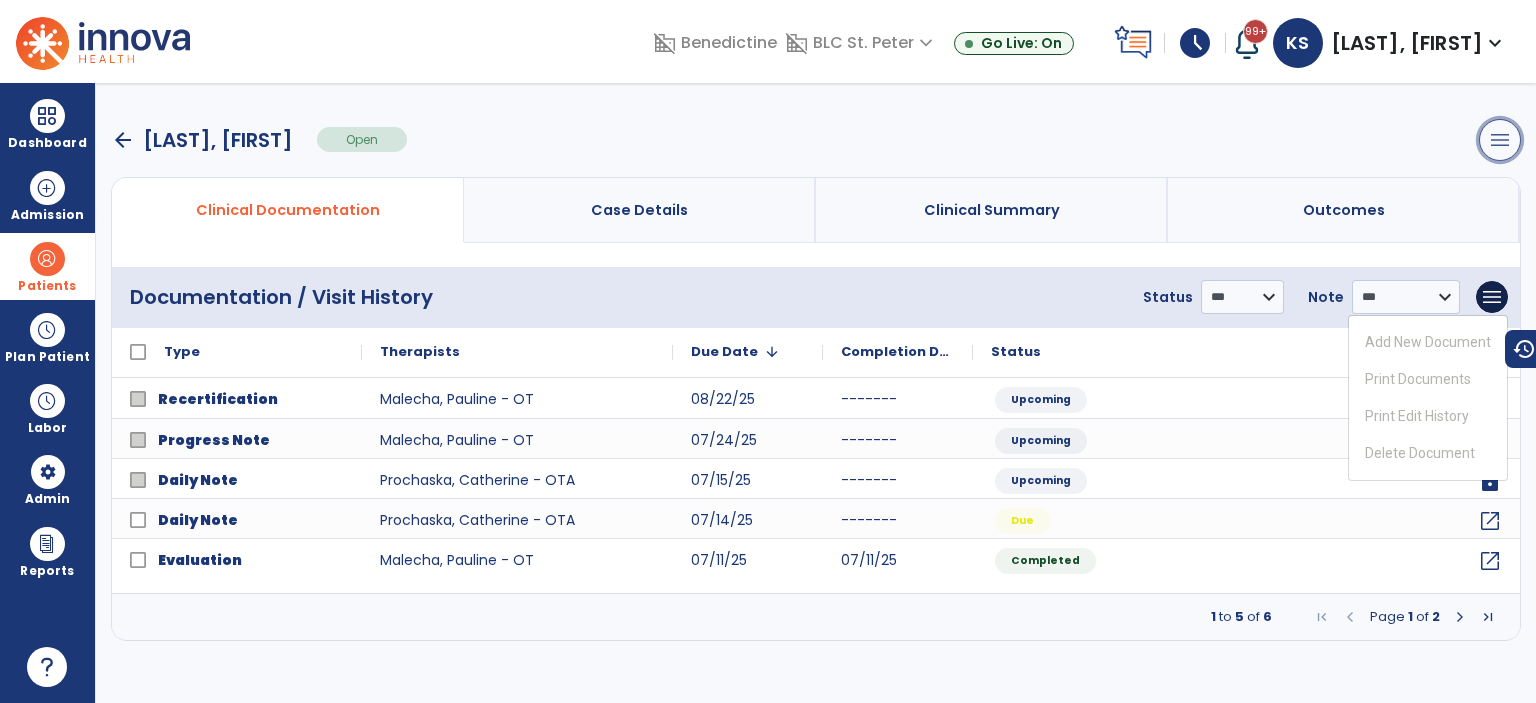 click on "menu" at bounding box center [1500, 140] 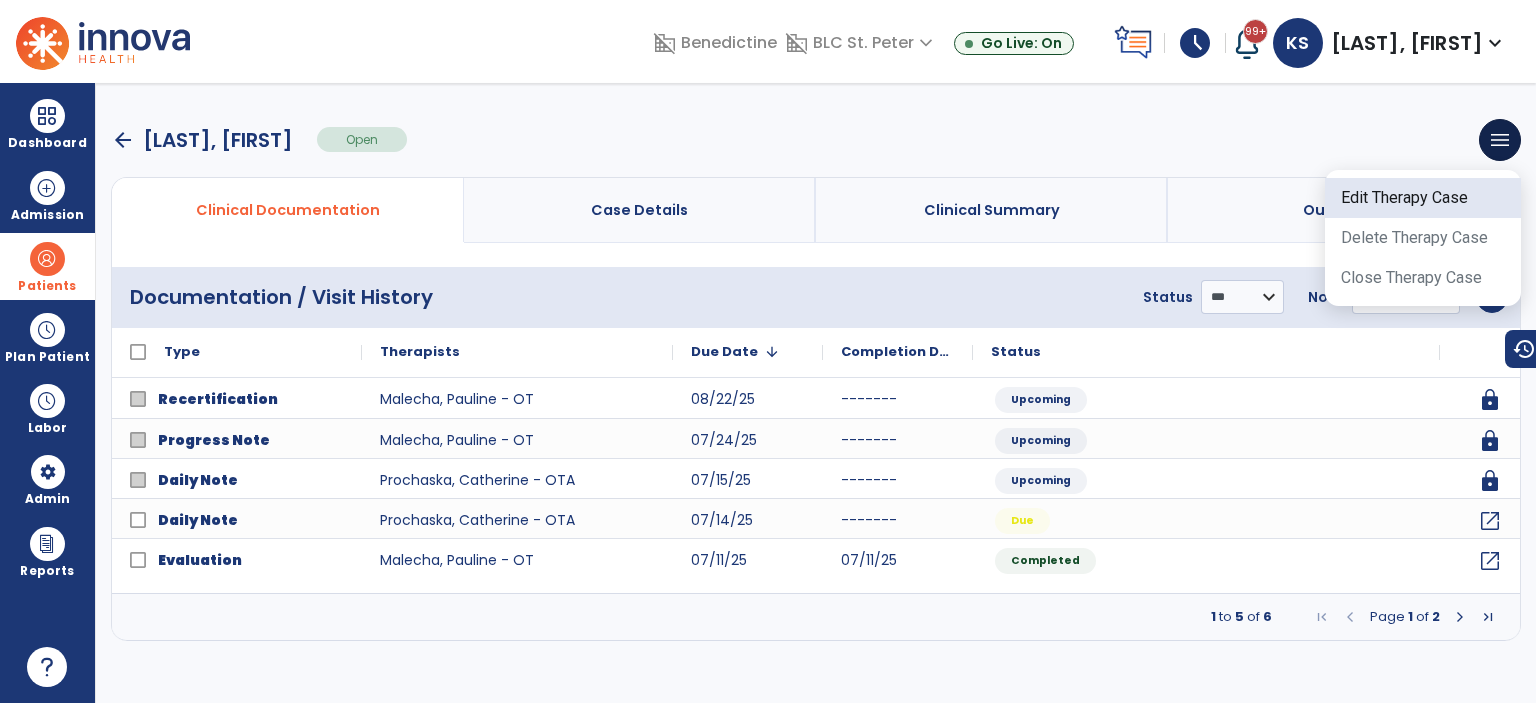 click on "Edit Therapy Case" at bounding box center [1423, 198] 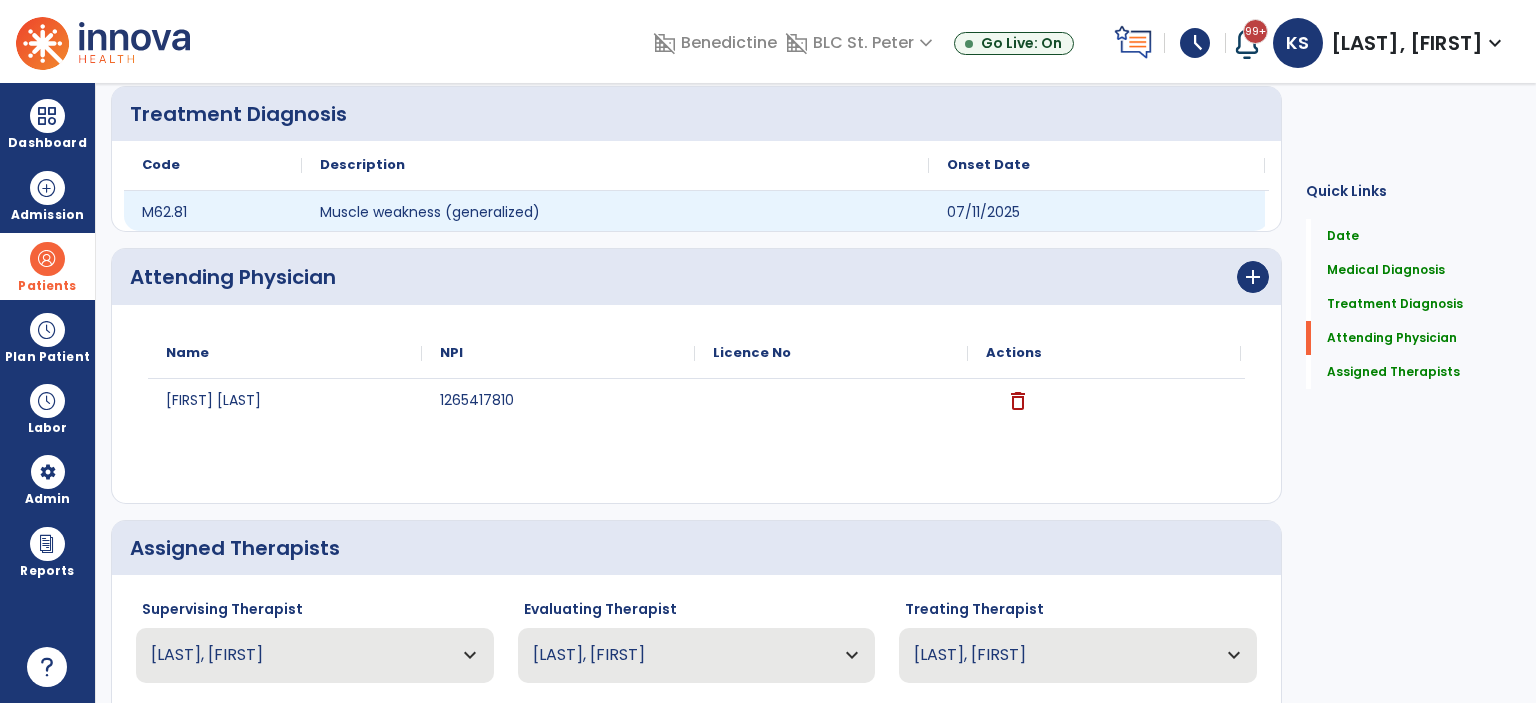 scroll, scrollTop: 882, scrollLeft: 0, axis: vertical 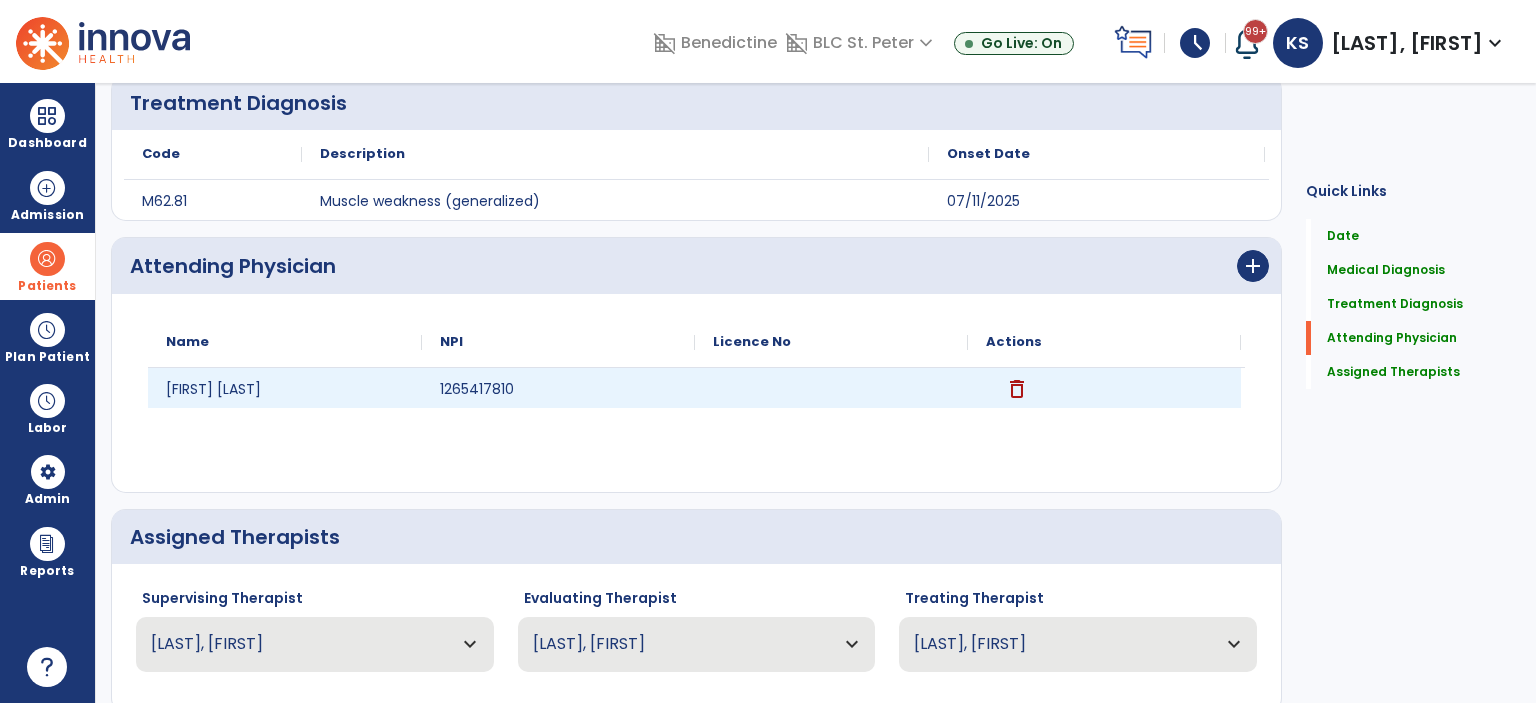 click on "delete" 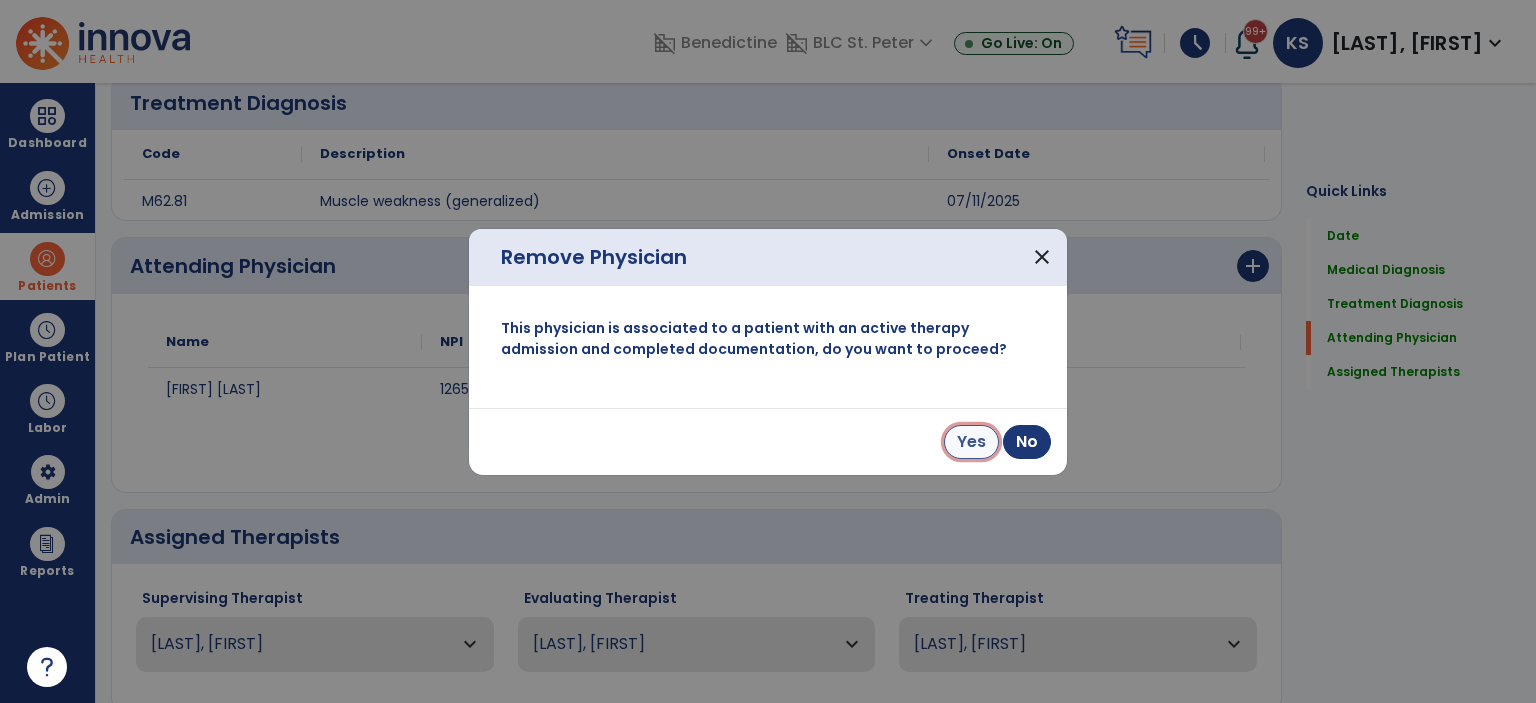 click on "Yes" at bounding box center (971, 442) 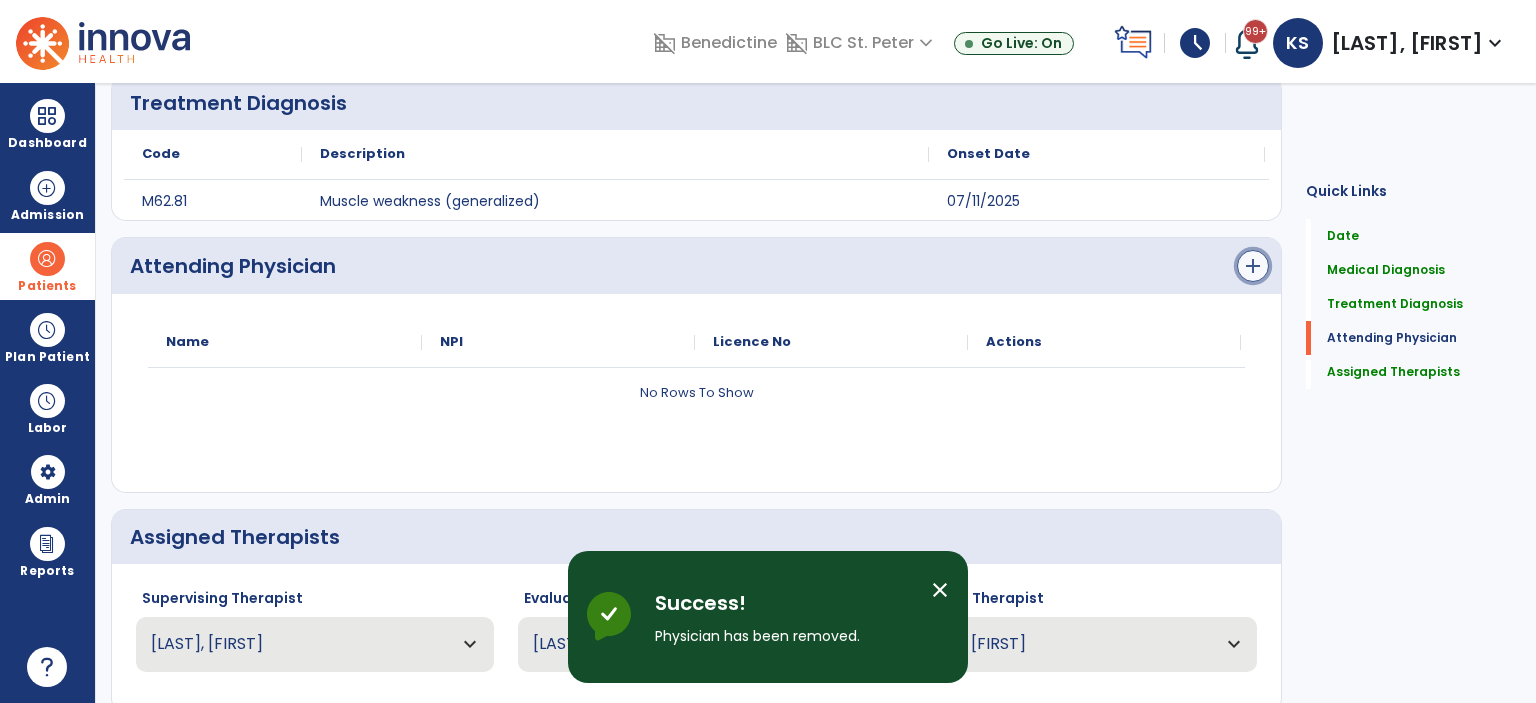 click on "add" 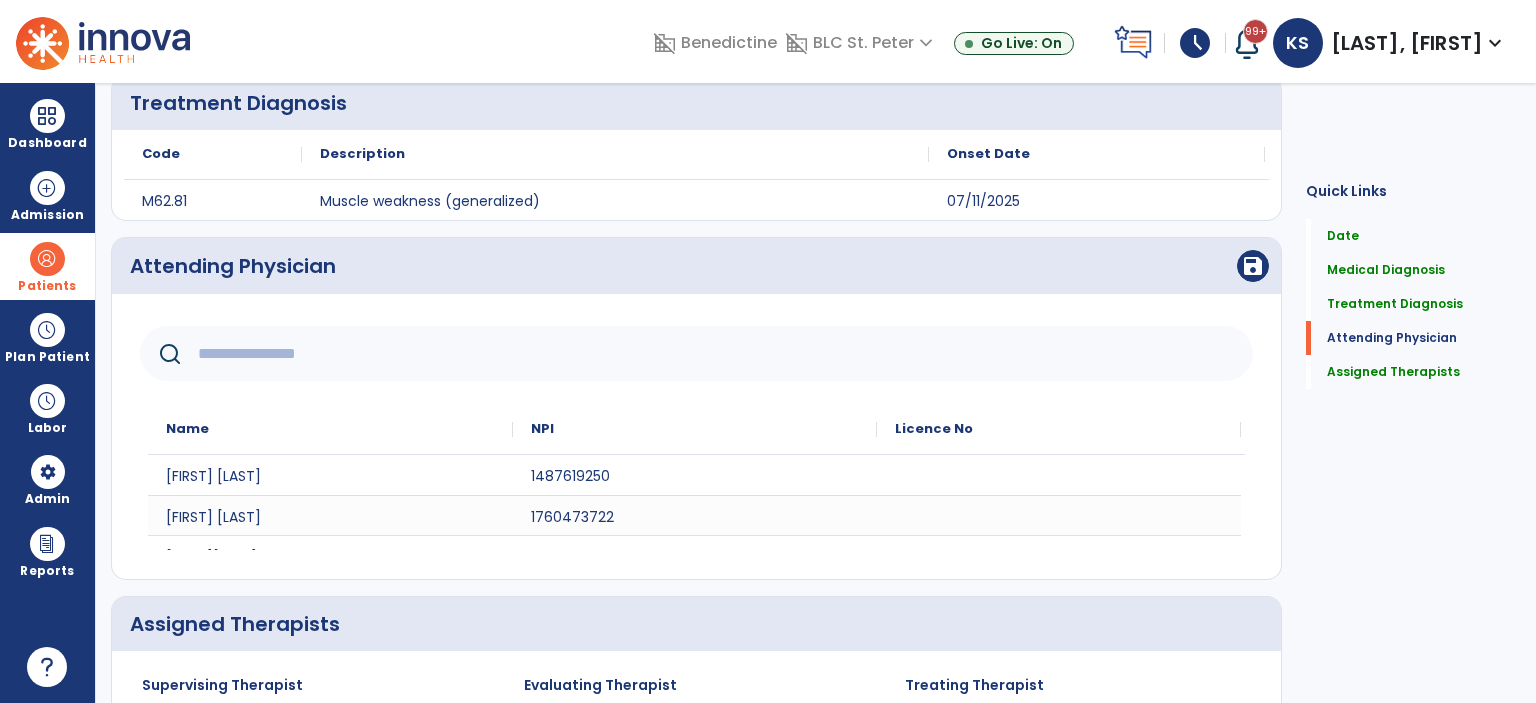 click 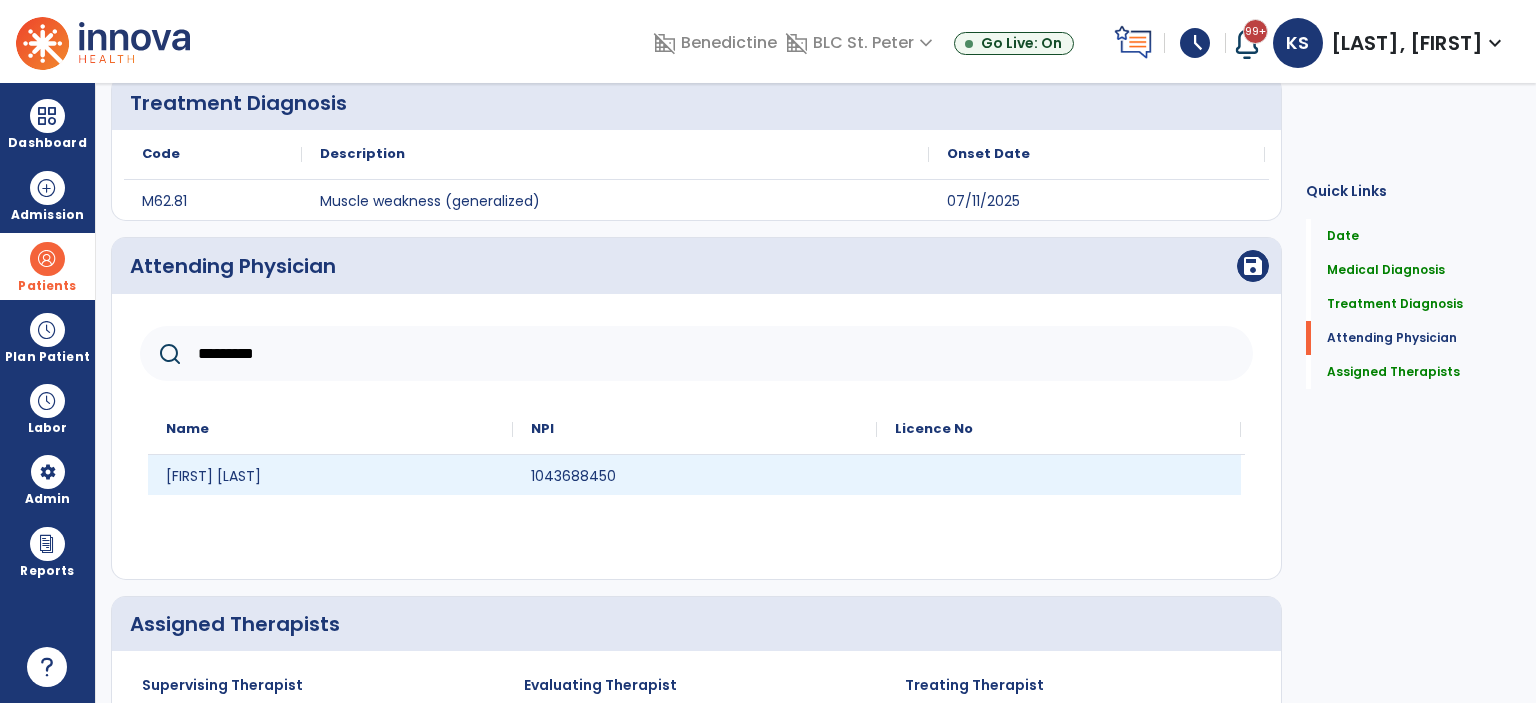 type on "*********" 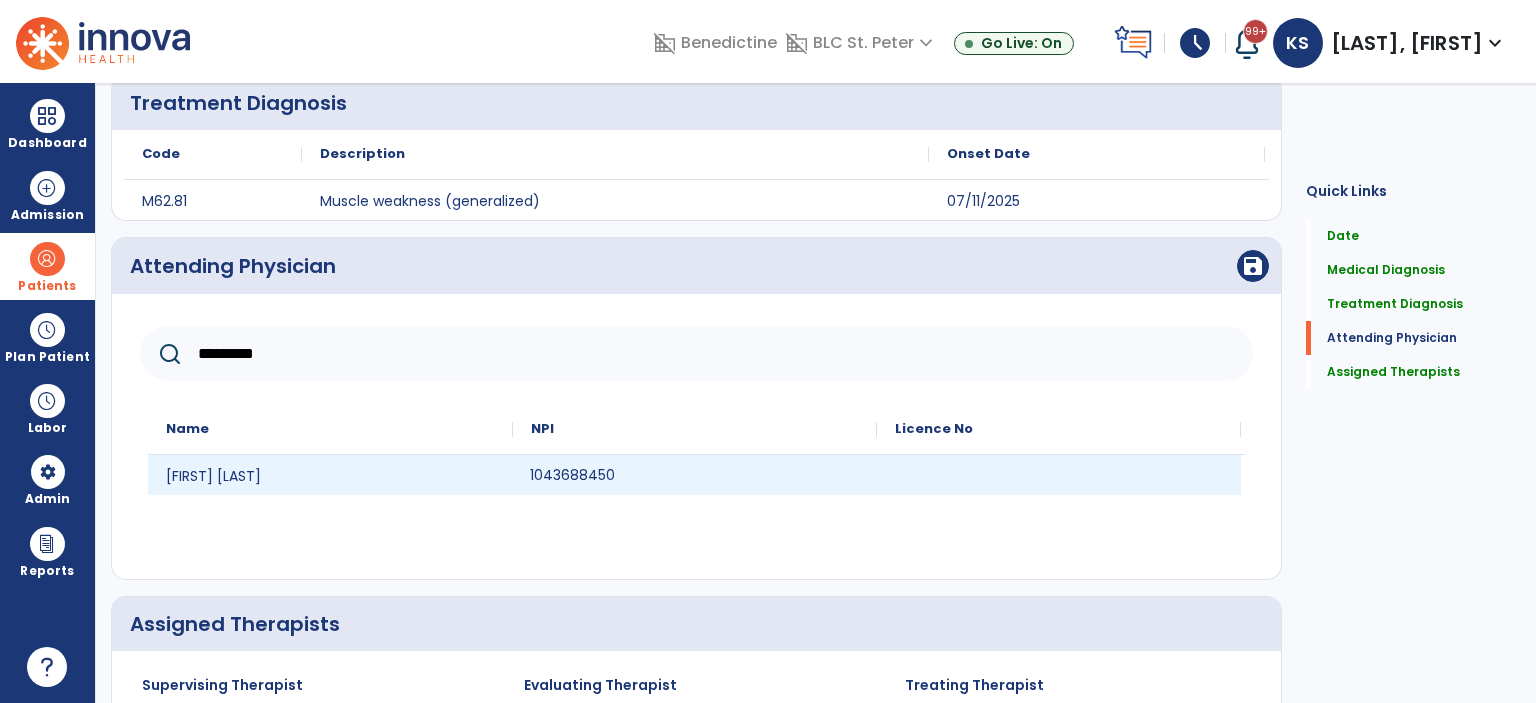 click on "1043688450" 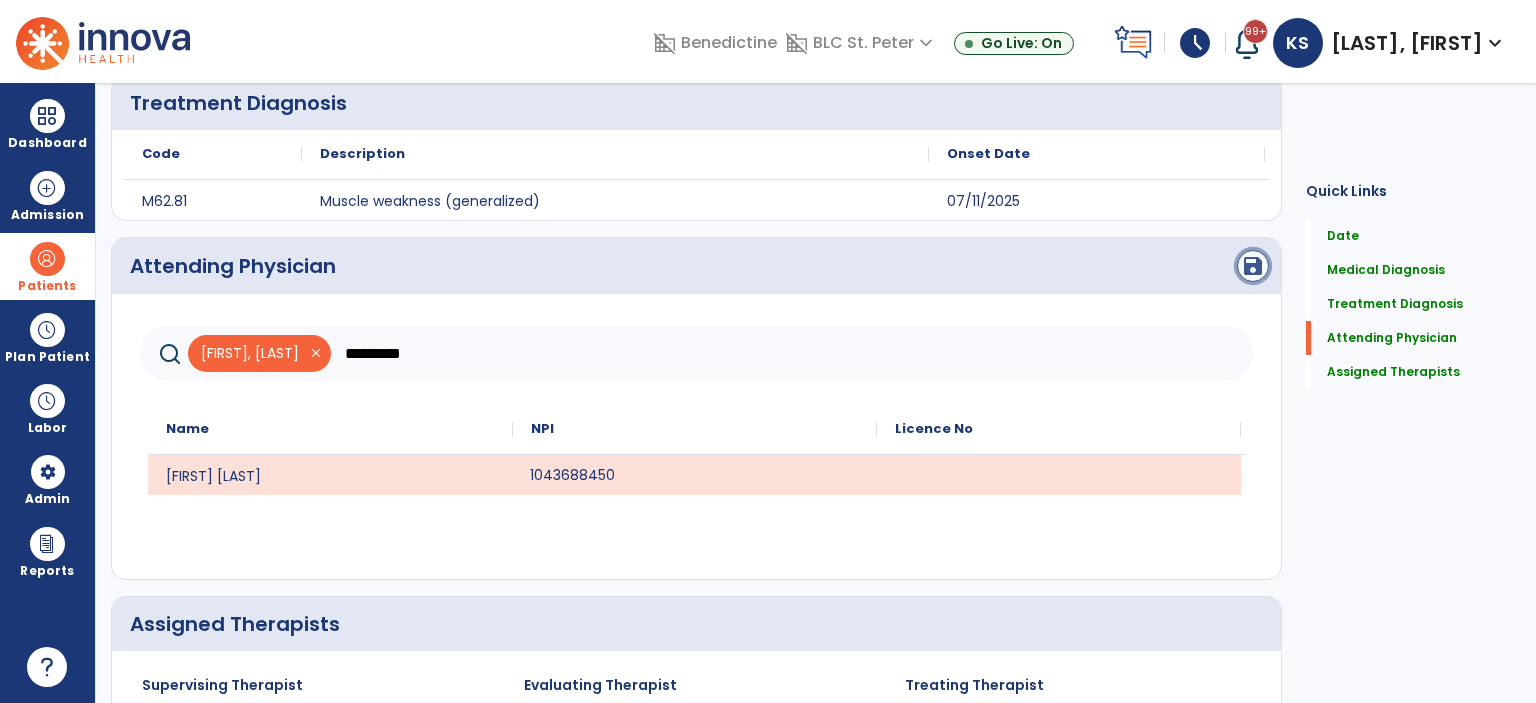 click on "save" 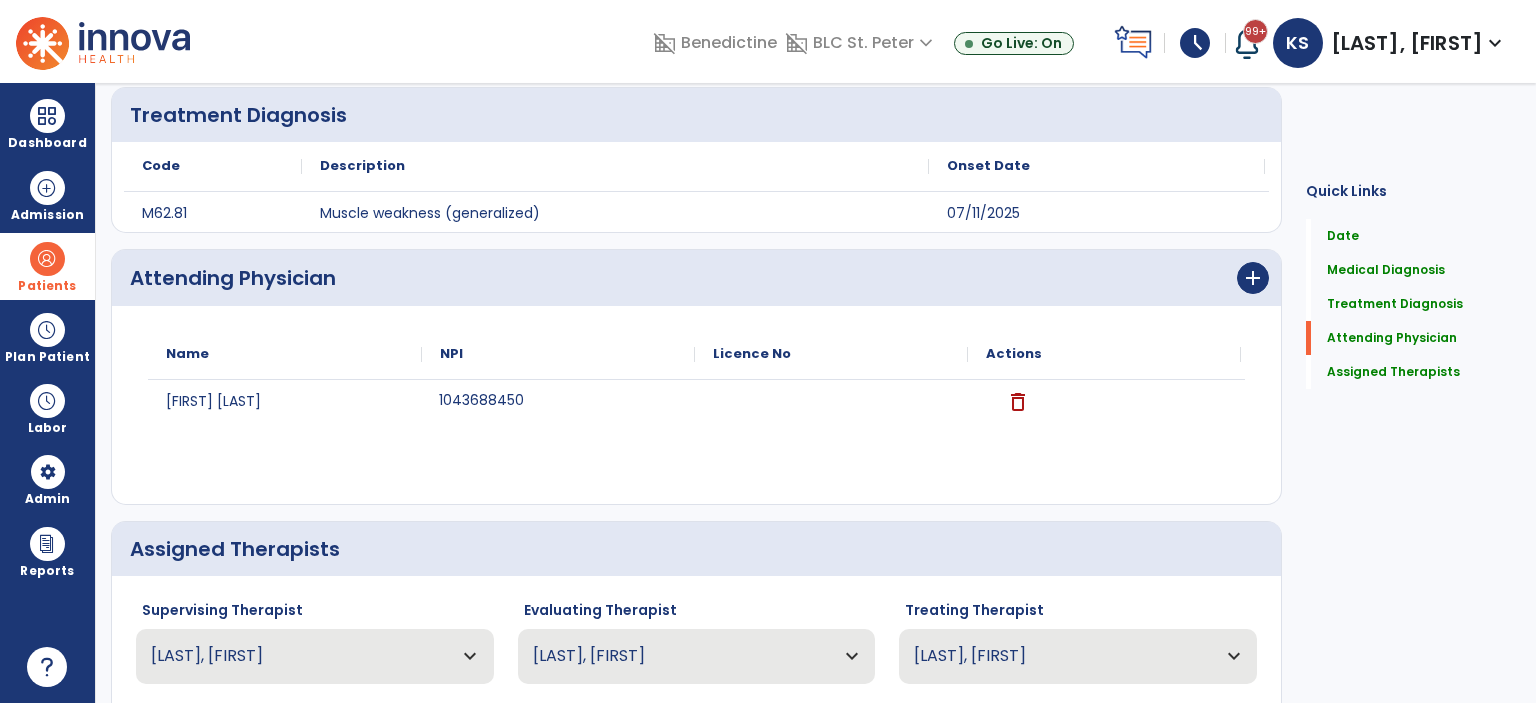 scroll, scrollTop: 982, scrollLeft: 0, axis: vertical 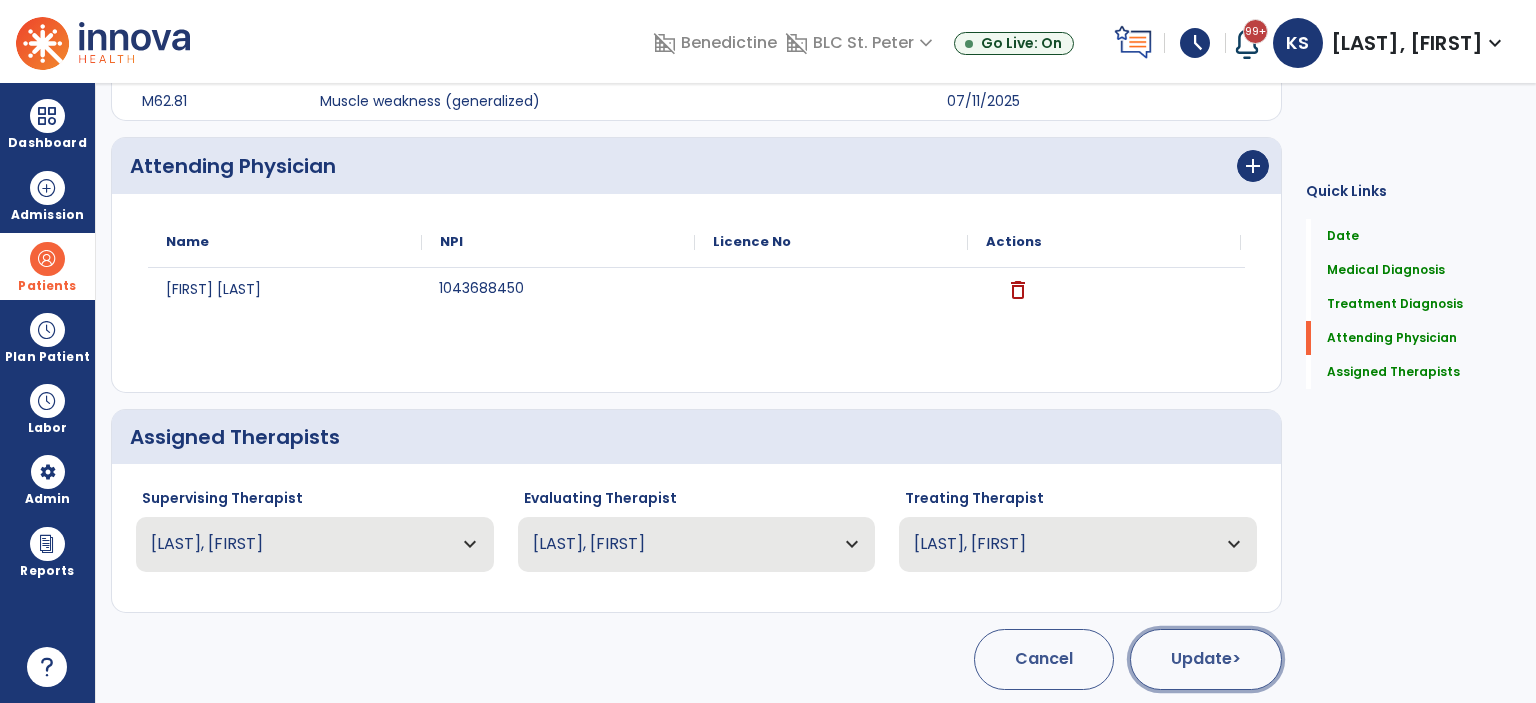 click on "Update  >" 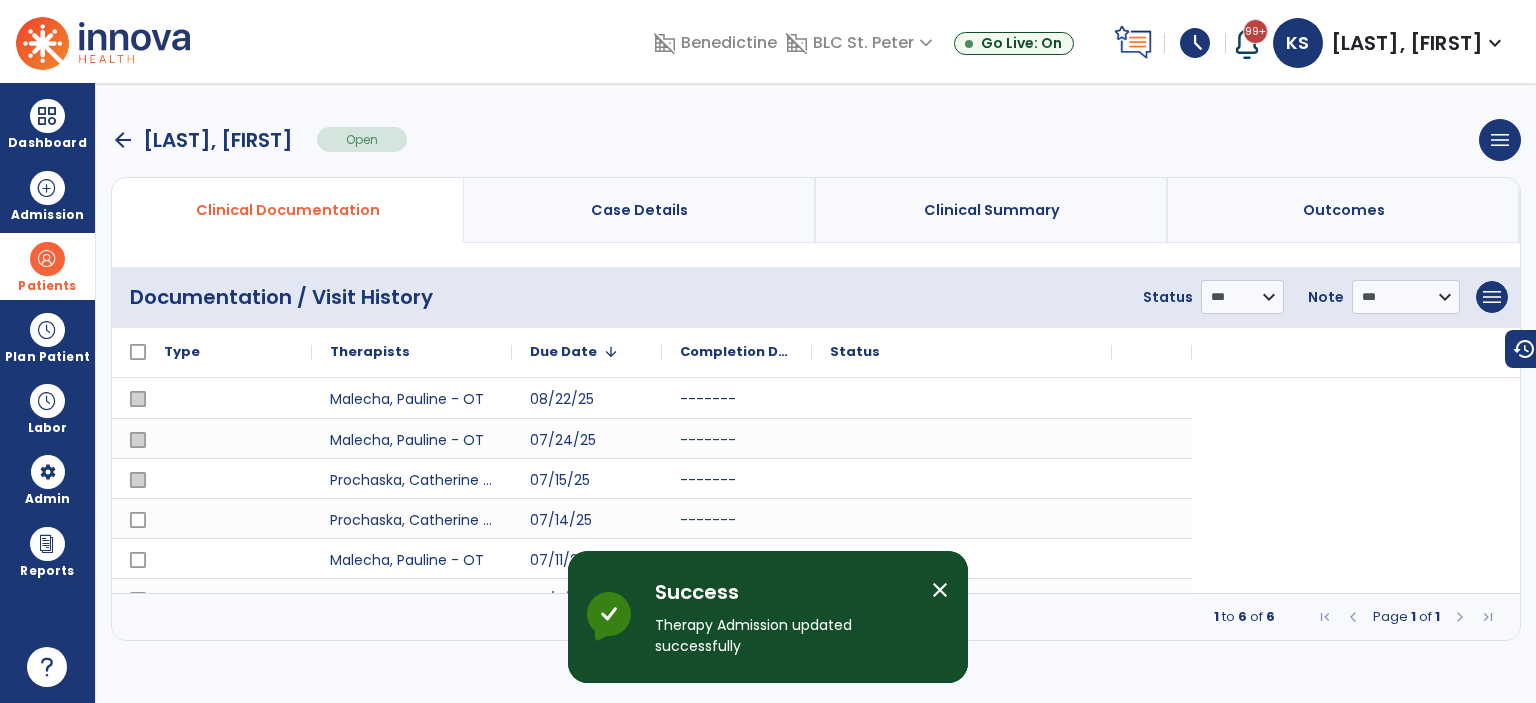 scroll, scrollTop: 0, scrollLeft: 0, axis: both 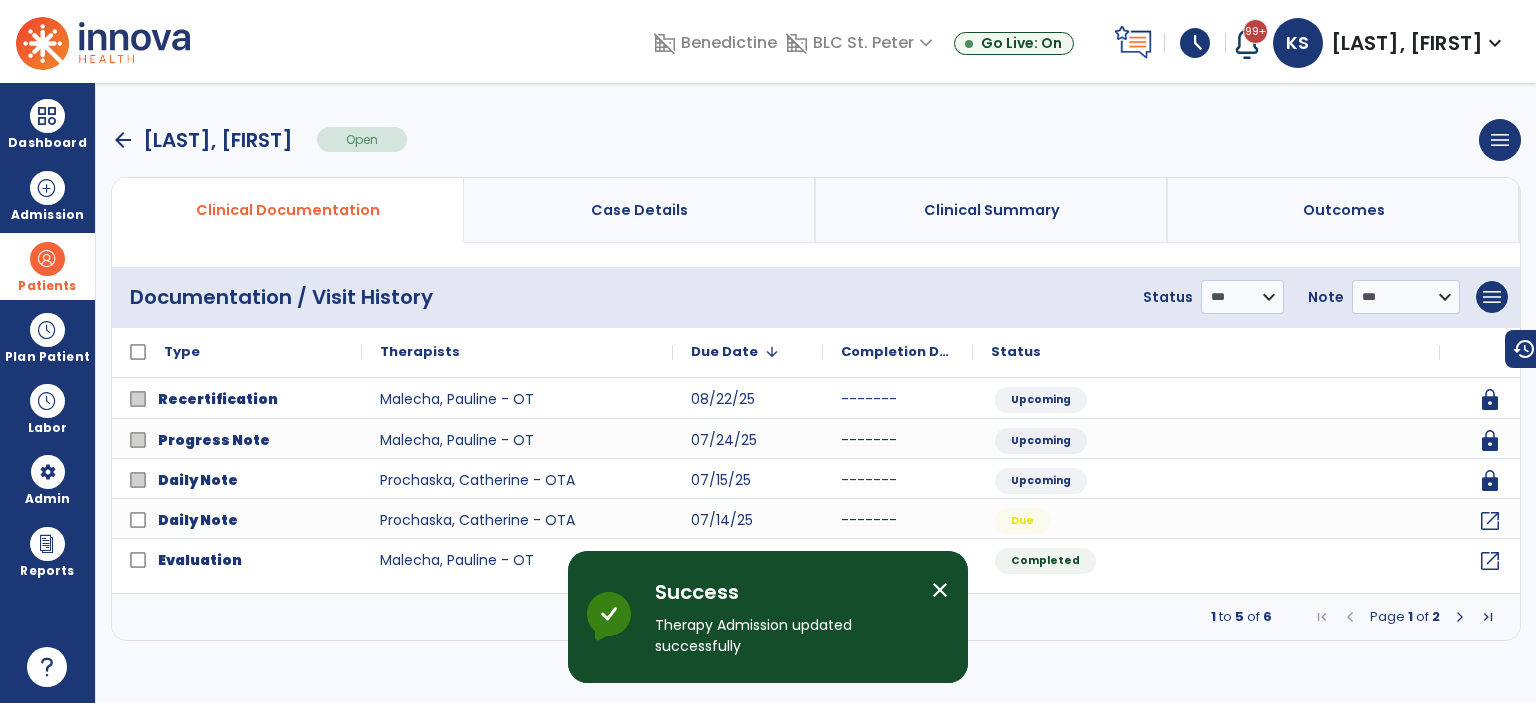 click on "arrow_back" at bounding box center (123, 140) 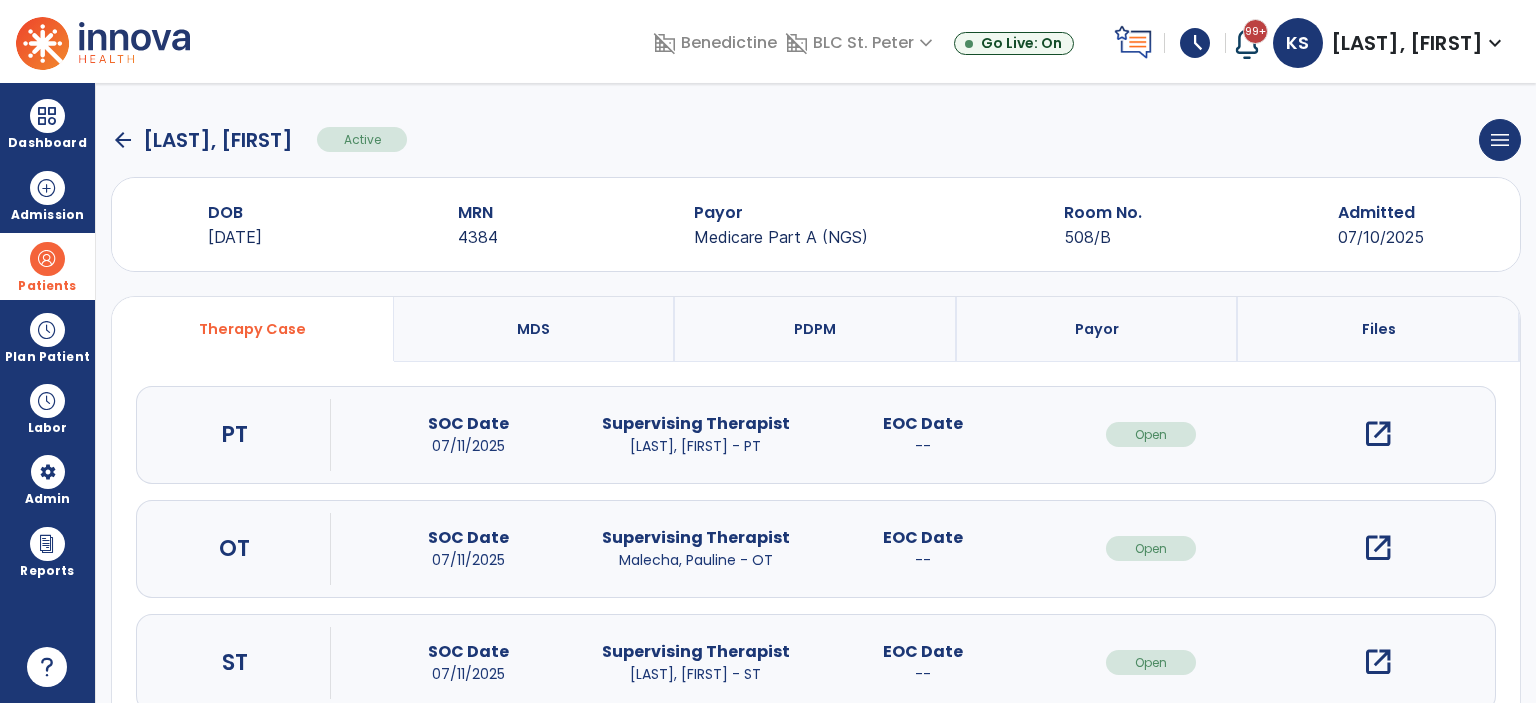 click on "open_in_new" at bounding box center (1378, 662) 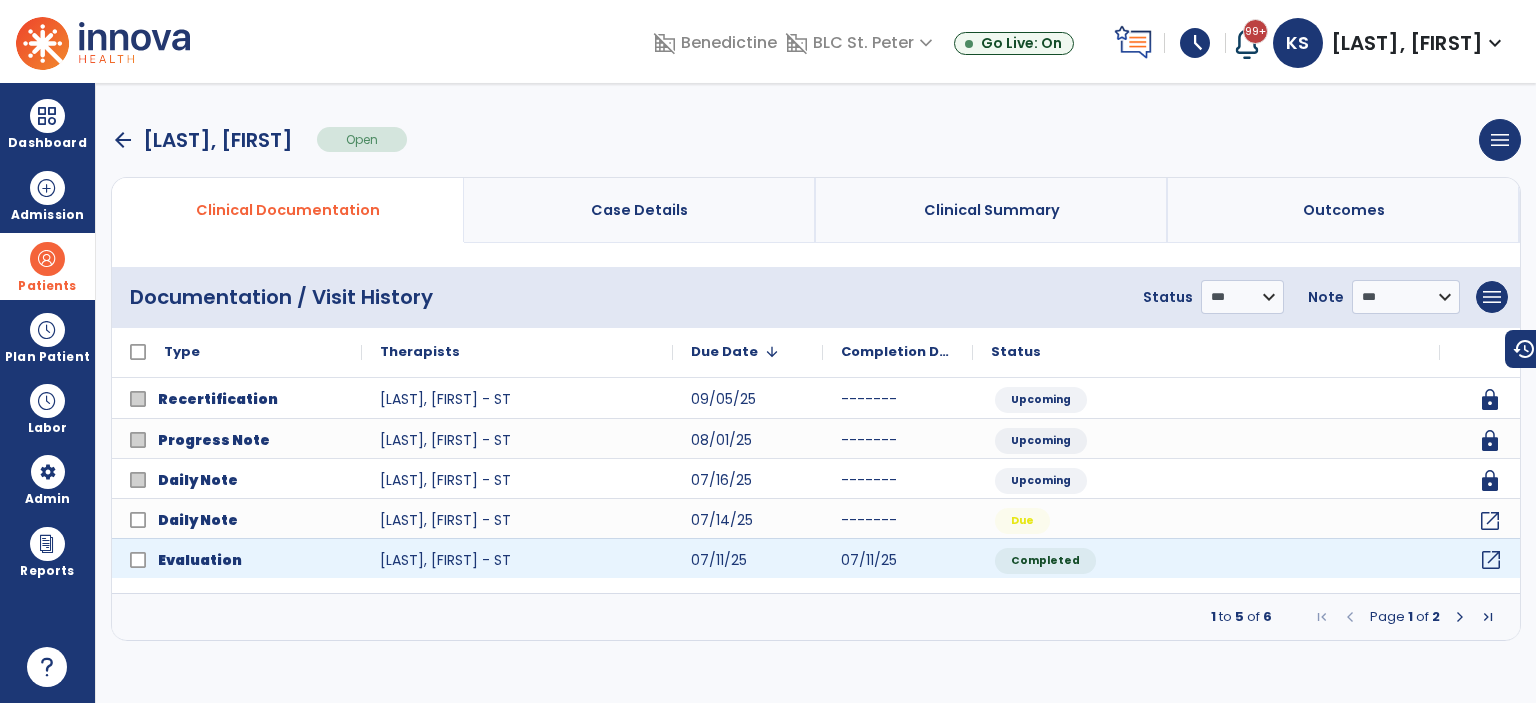 click on "open_in_new" 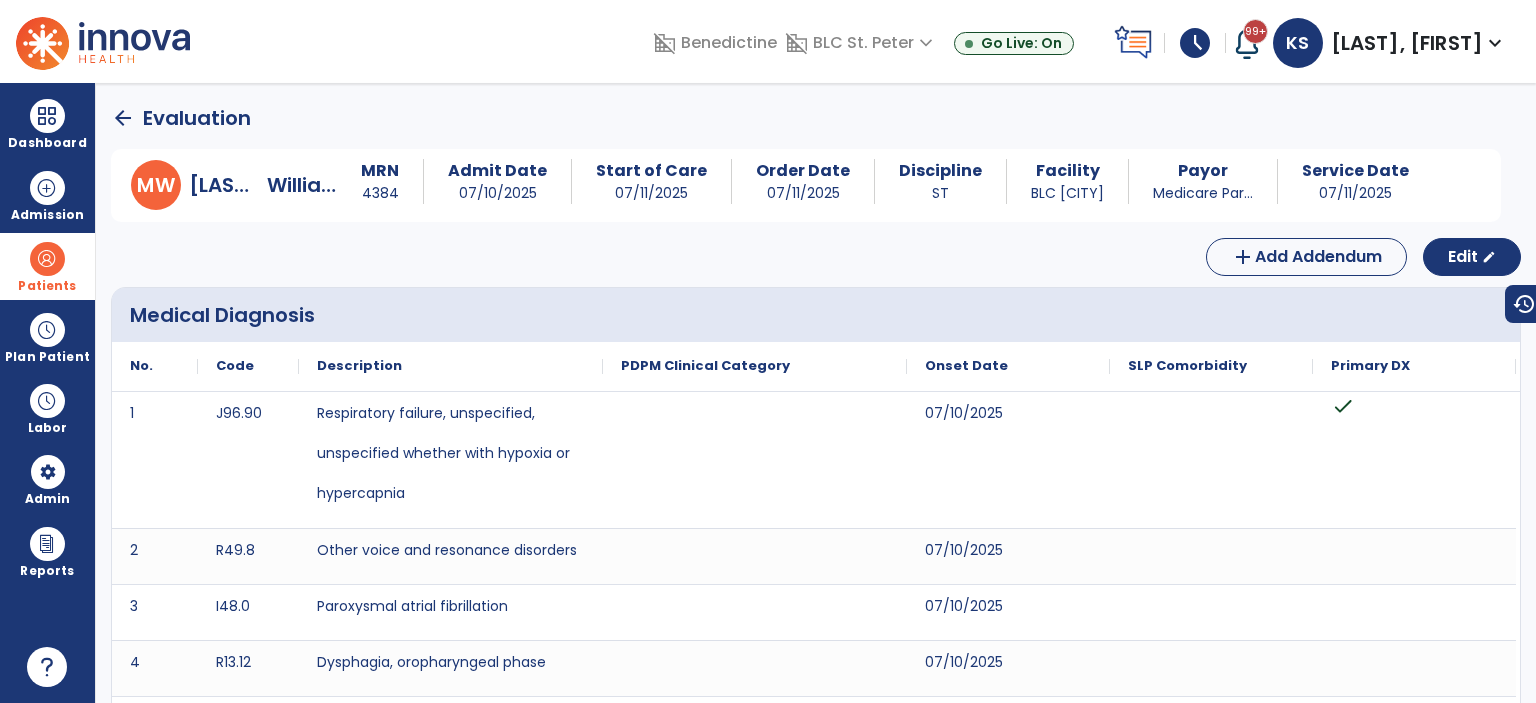 click on "arrow_back" 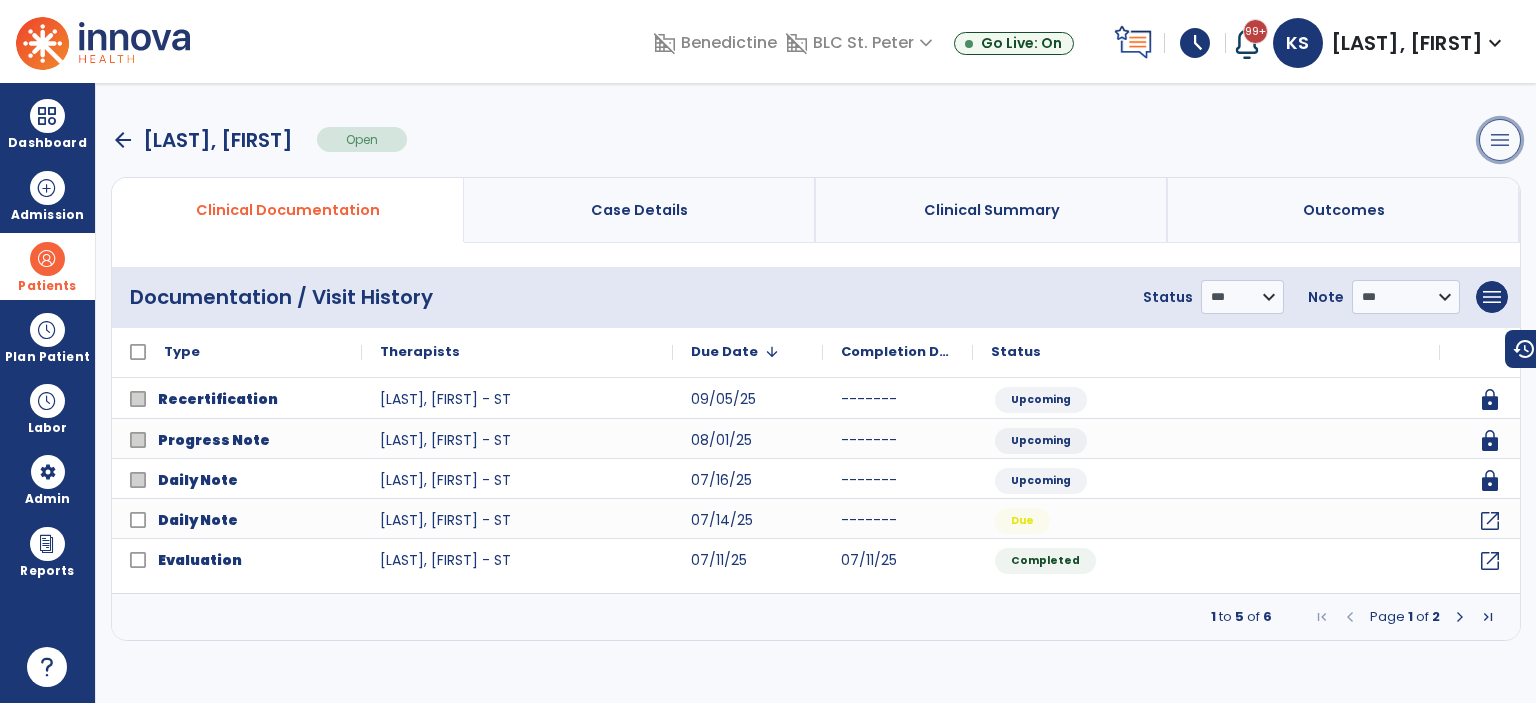 click on "menu" at bounding box center [1500, 140] 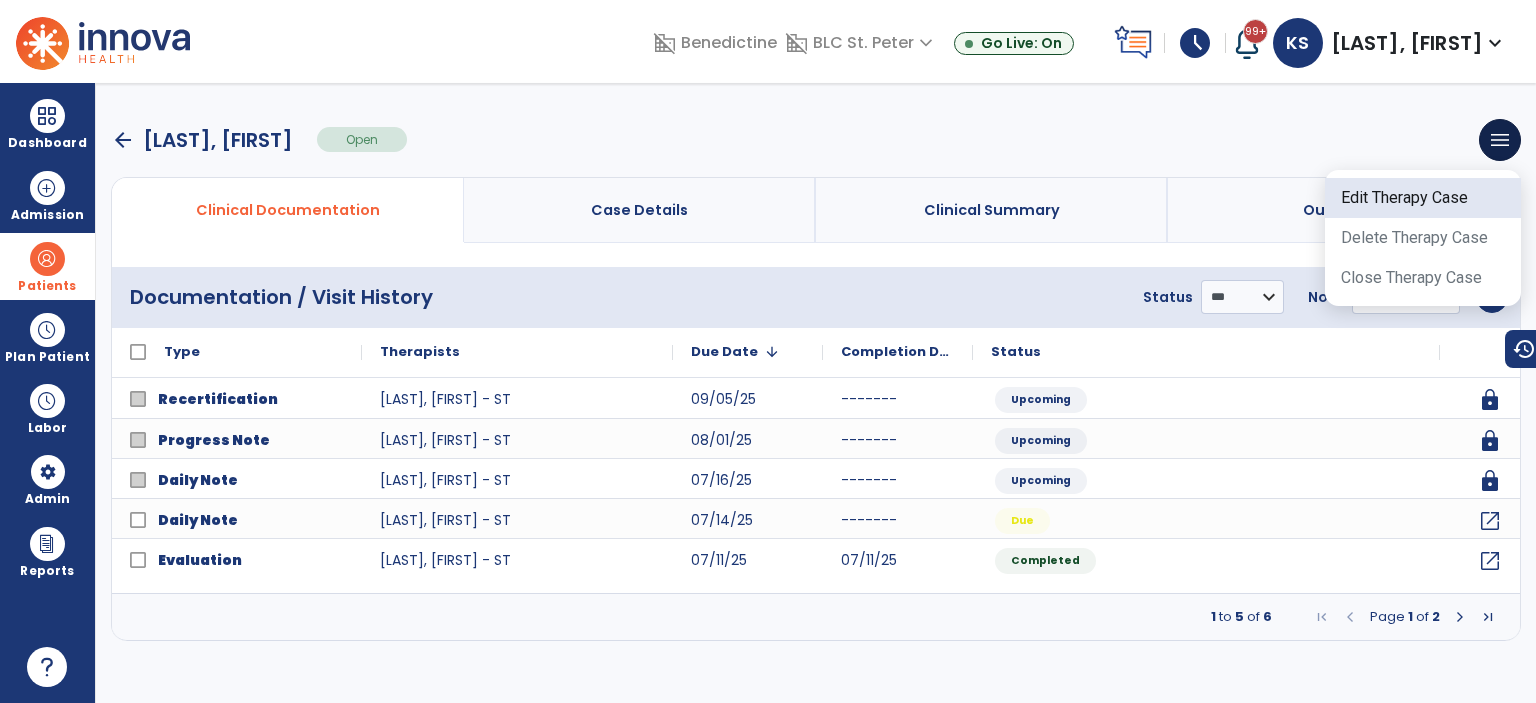 click on "Edit Therapy Case" at bounding box center (1423, 198) 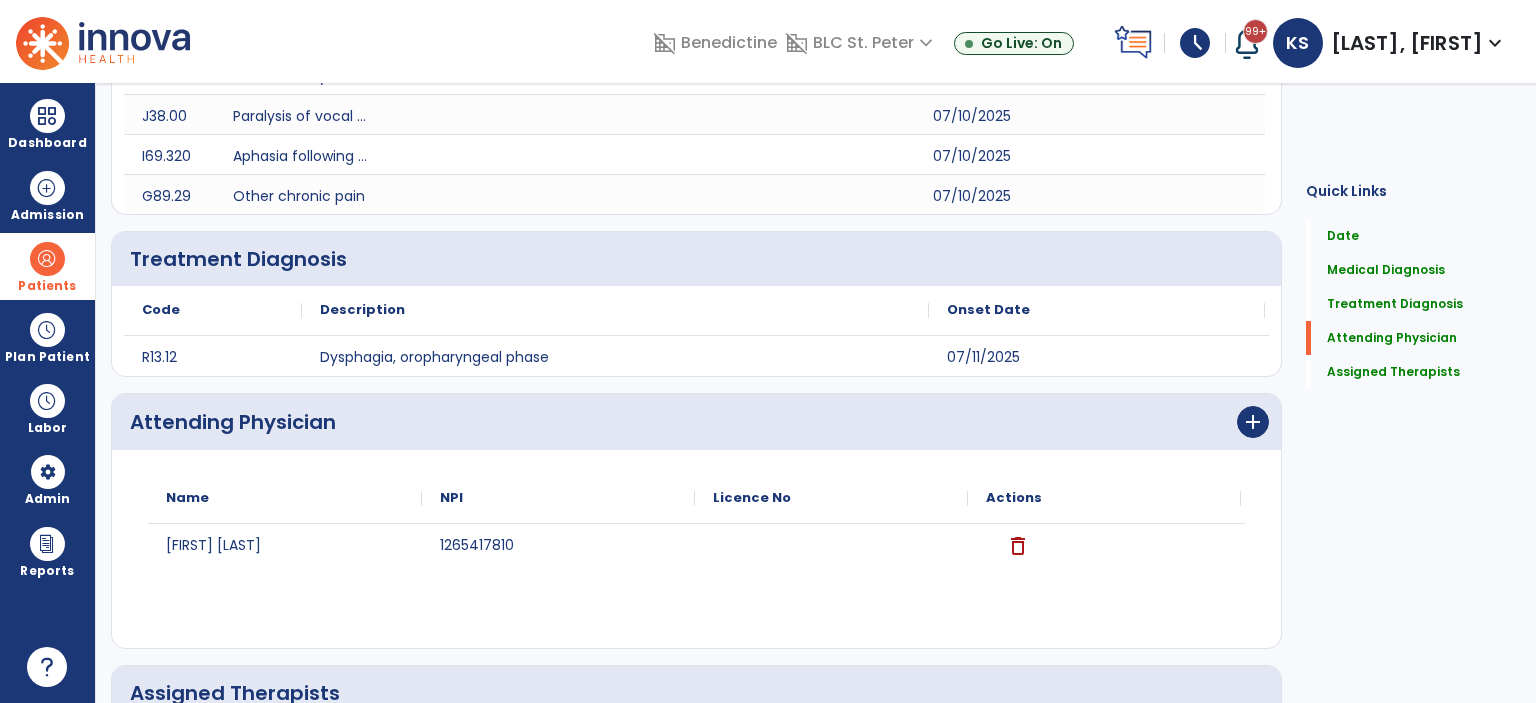 scroll, scrollTop: 982, scrollLeft: 0, axis: vertical 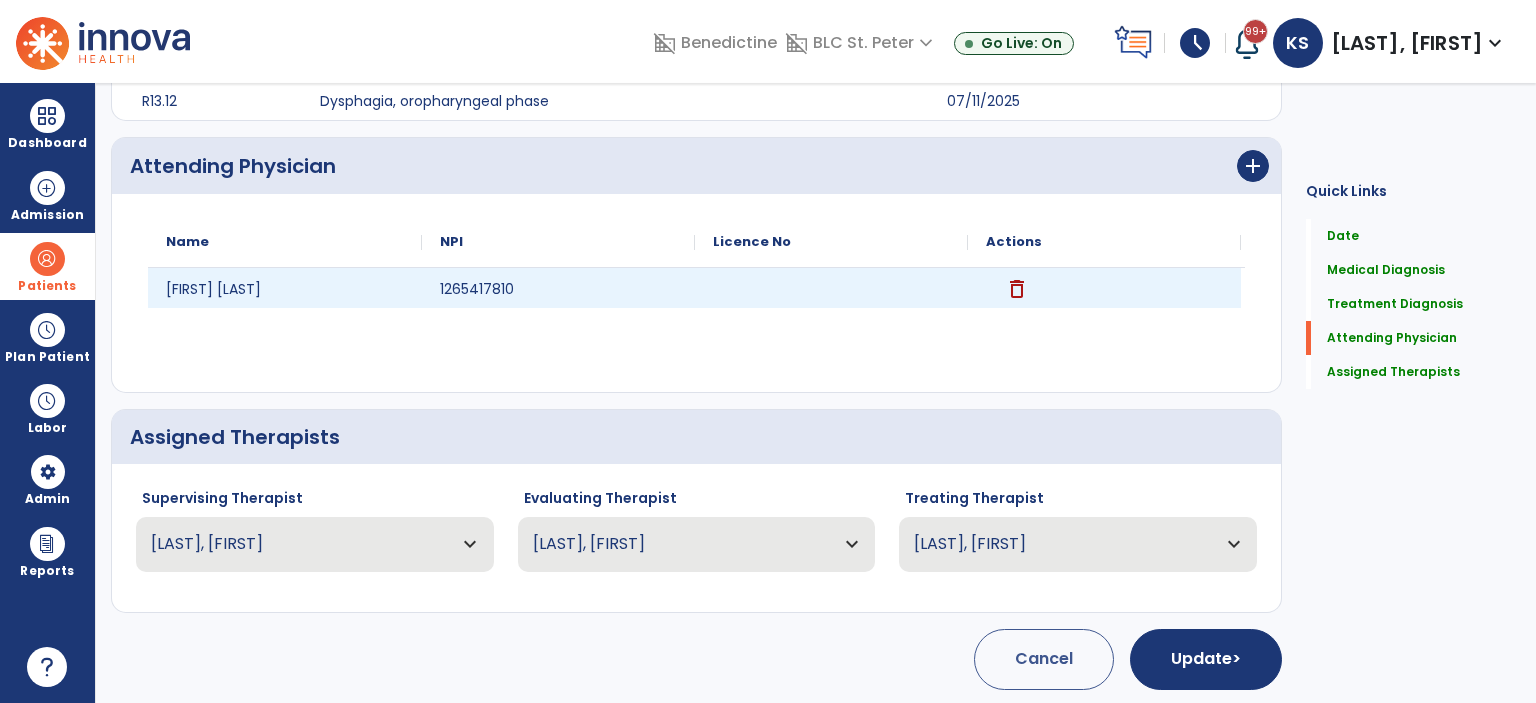 click on "delete" 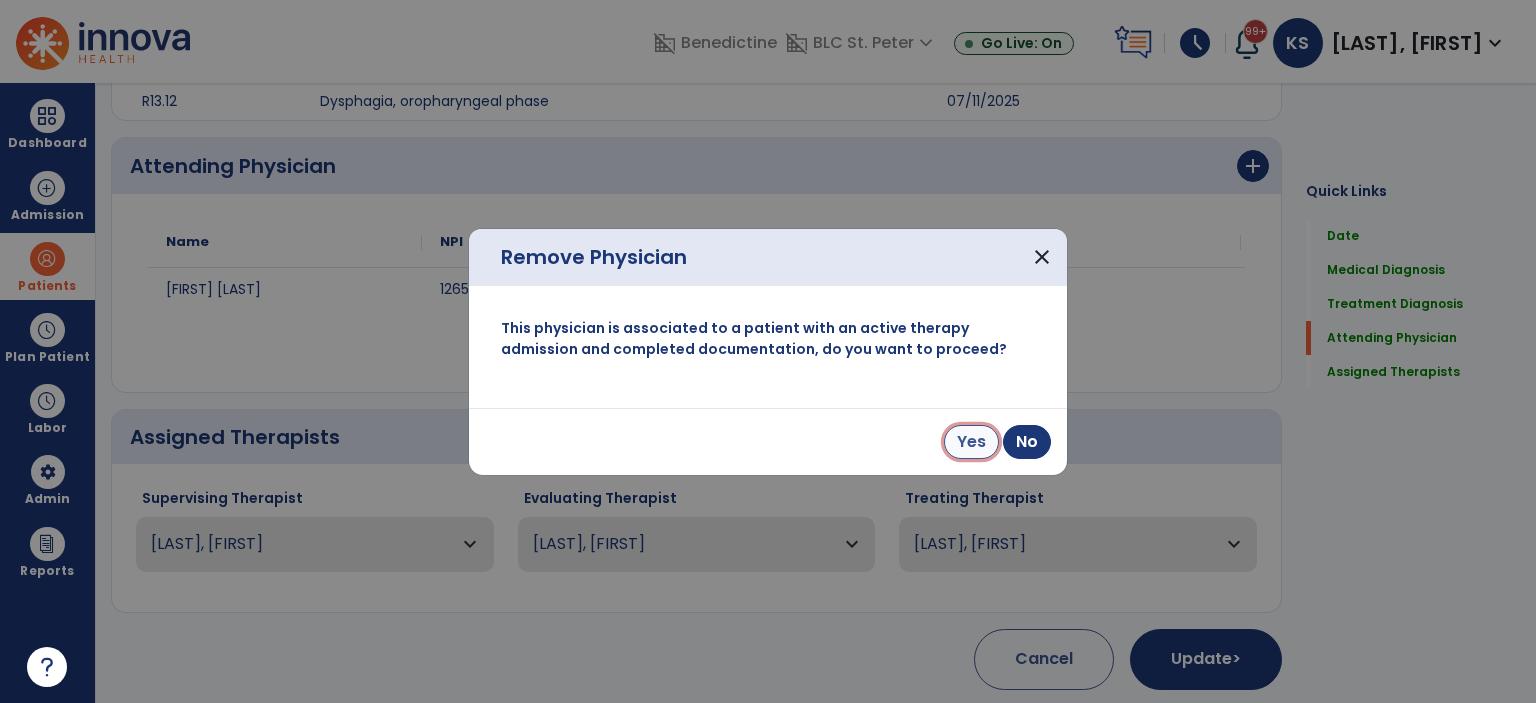 click on "Yes" at bounding box center (971, 442) 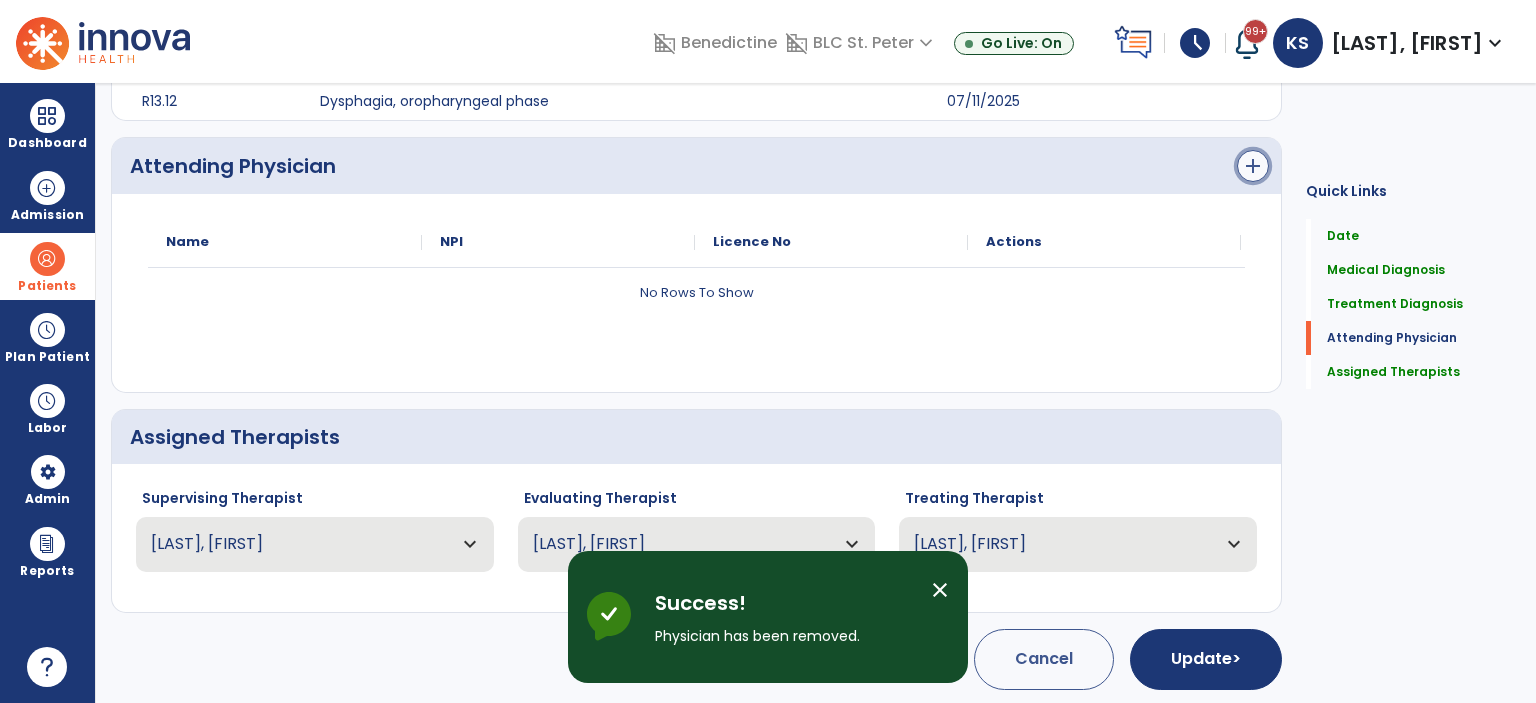 click on "add" 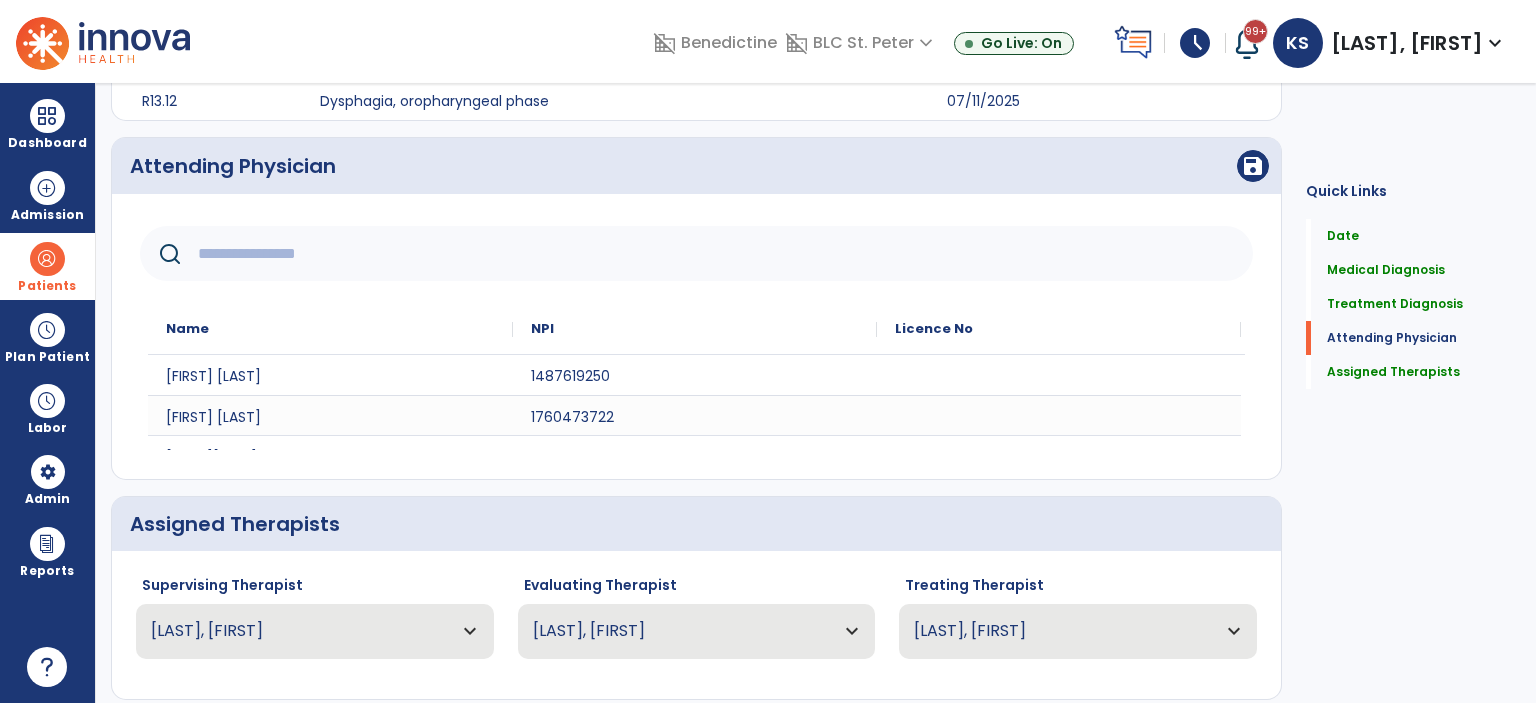 click 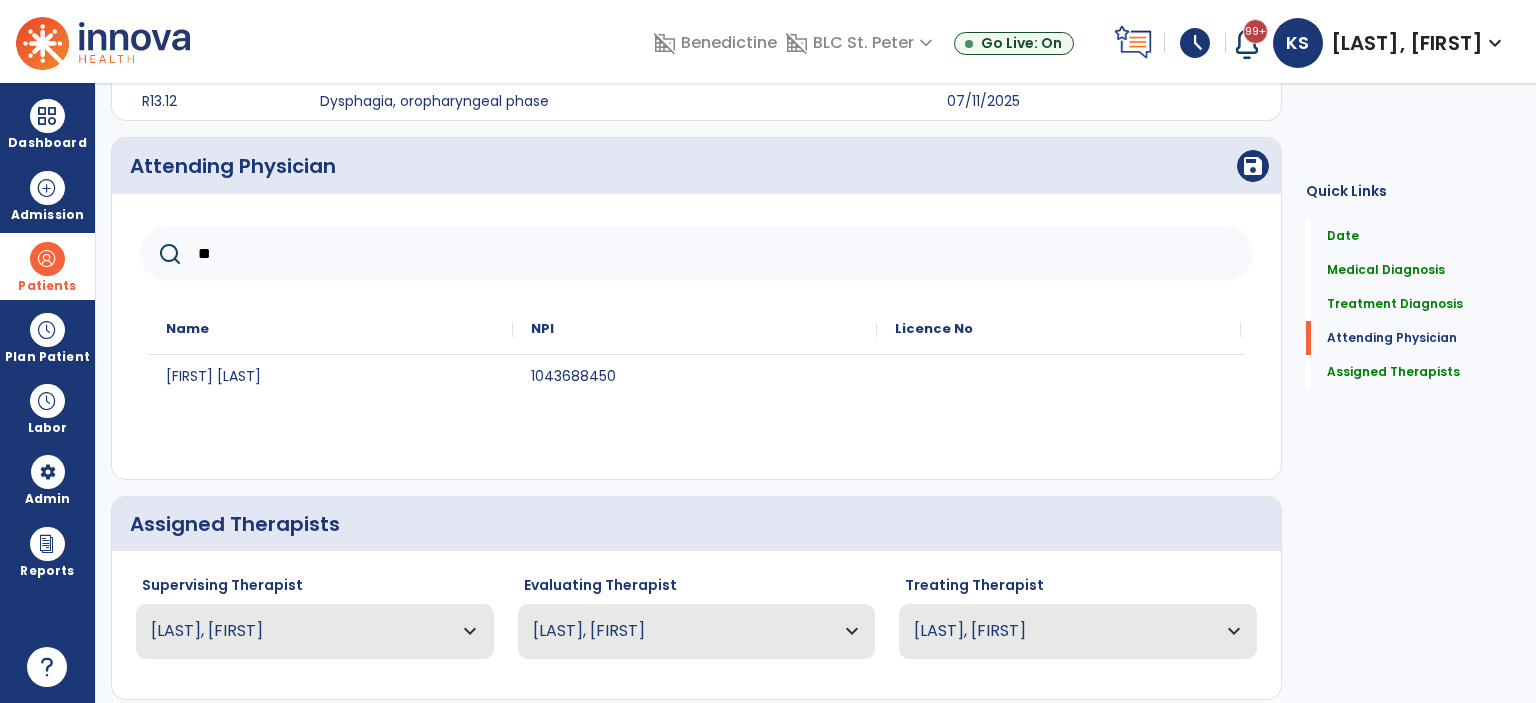 type on "**" 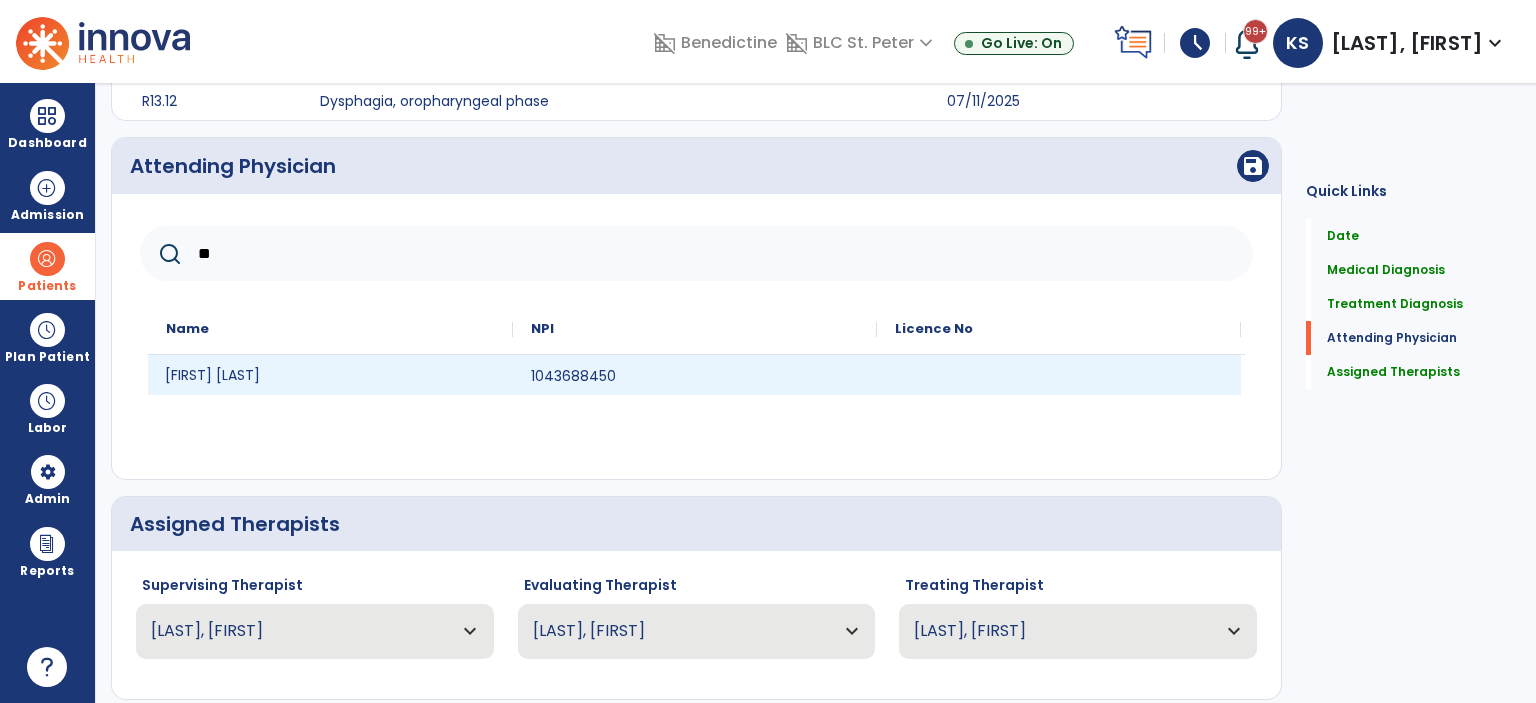 click on "[FIRST] [LAST]" 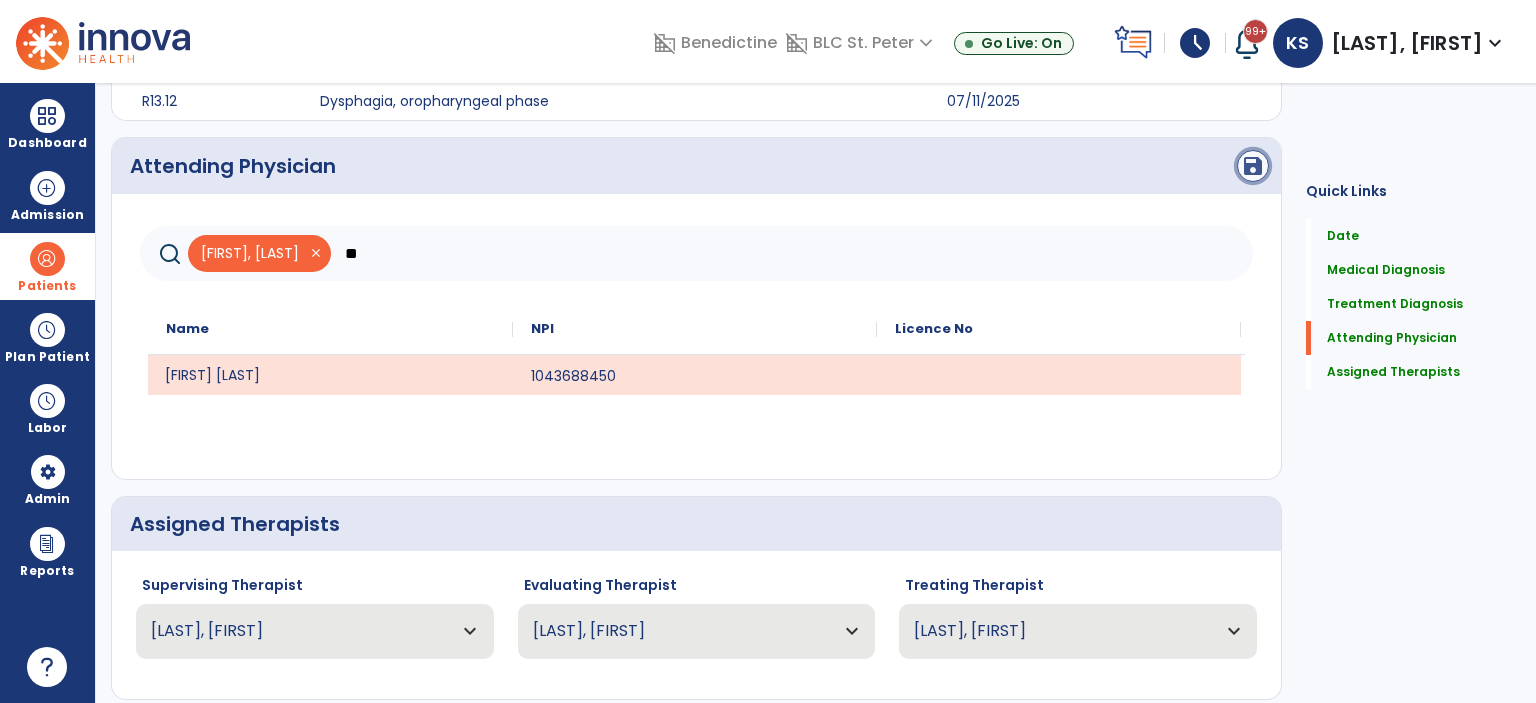 click on "save" 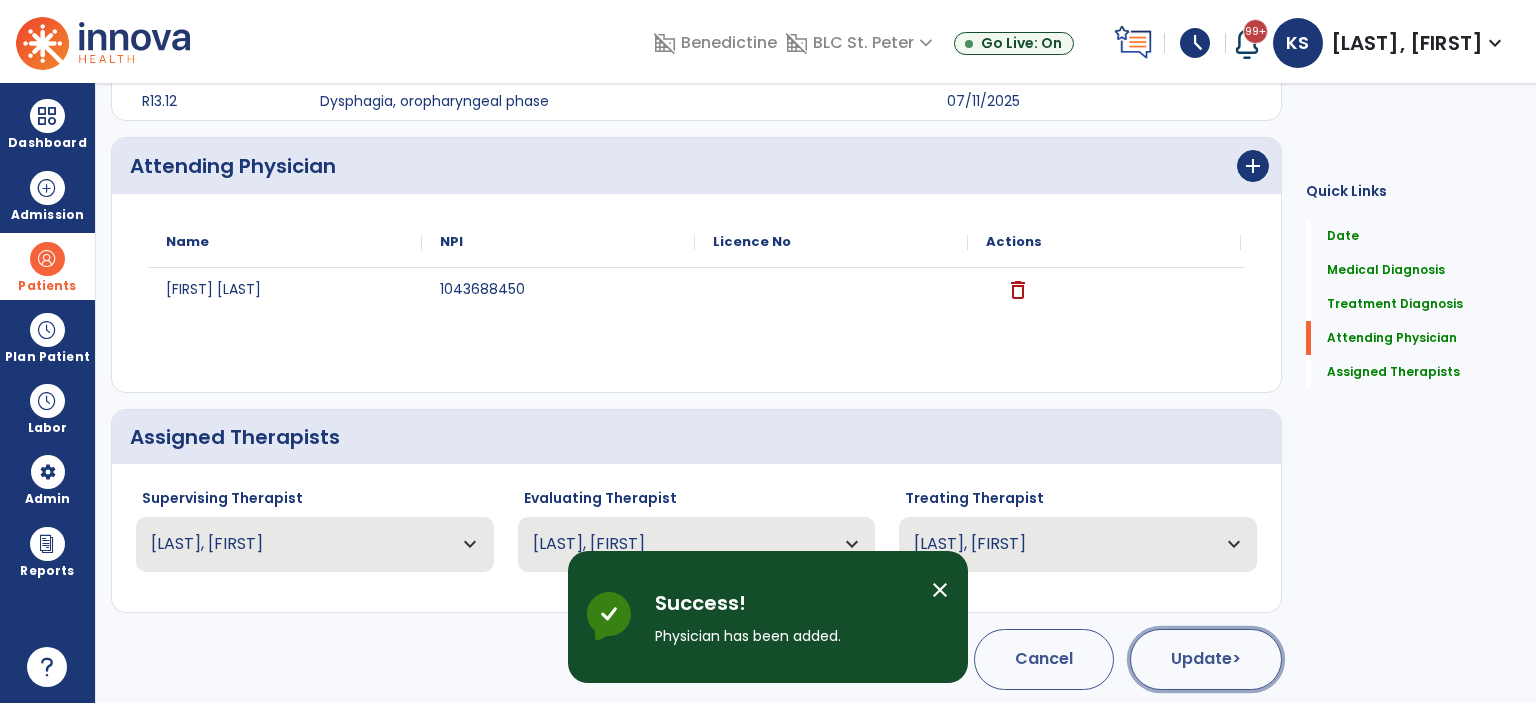 click on "Update  >" 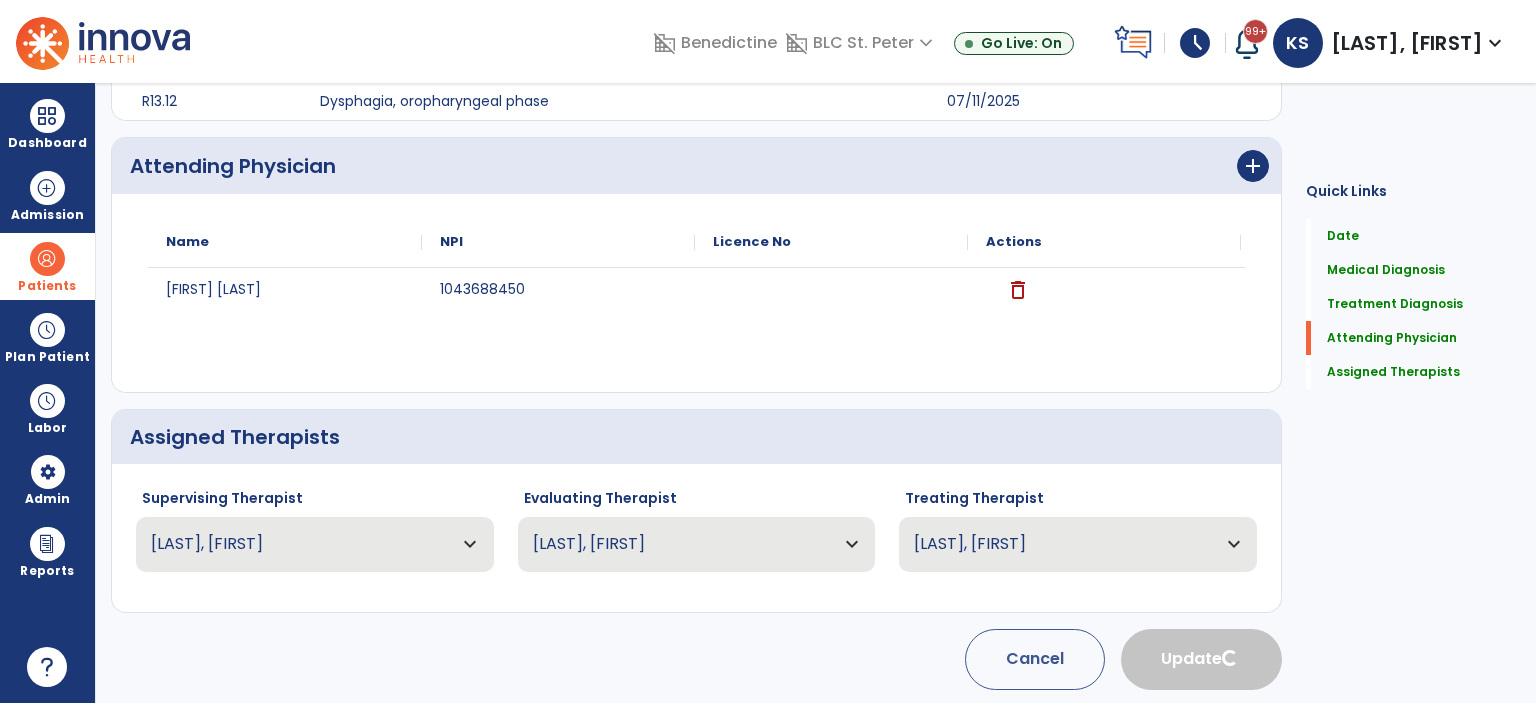 scroll, scrollTop: 0, scrollLeft: 0, axis: both 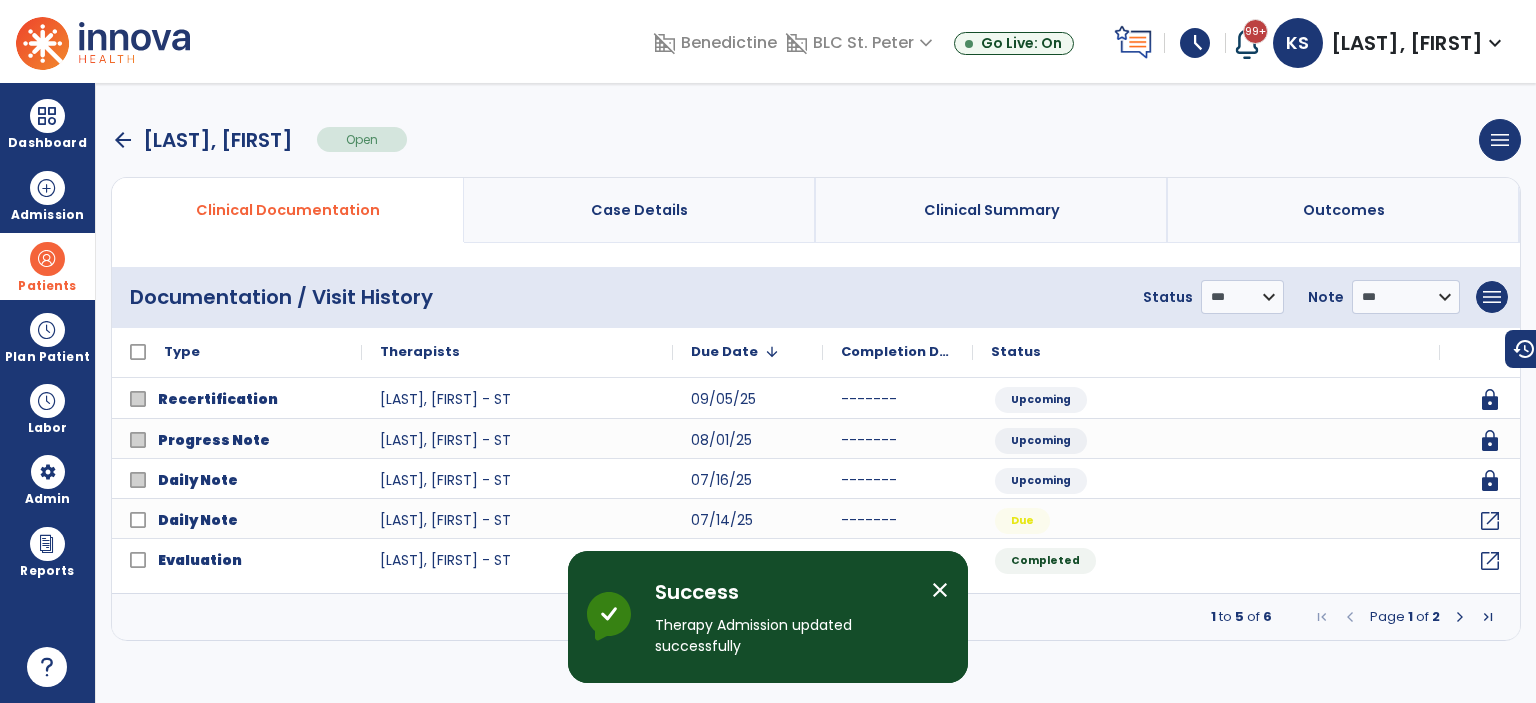 click on "arrow_back" at bounding box center [123, 140] 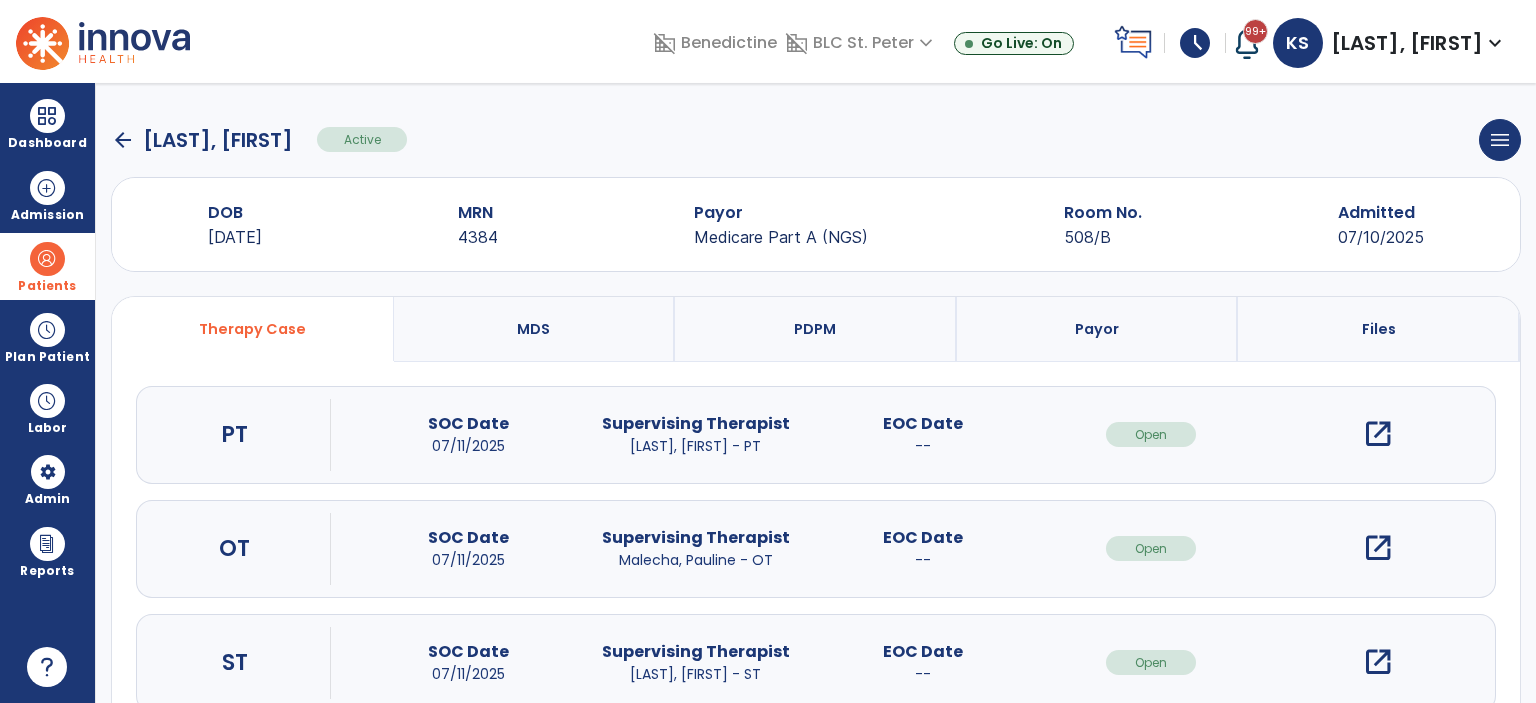 click on "arrow_back" 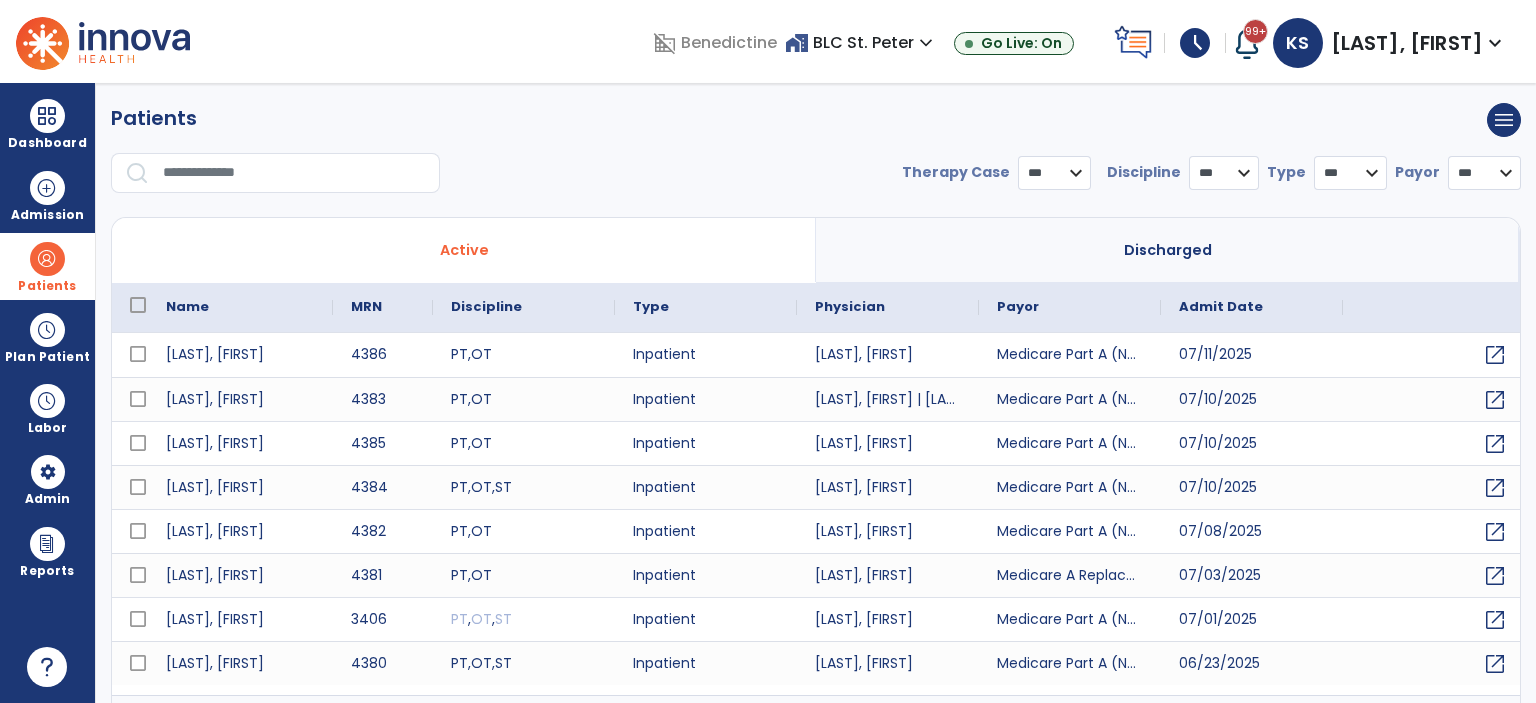 select on "***" 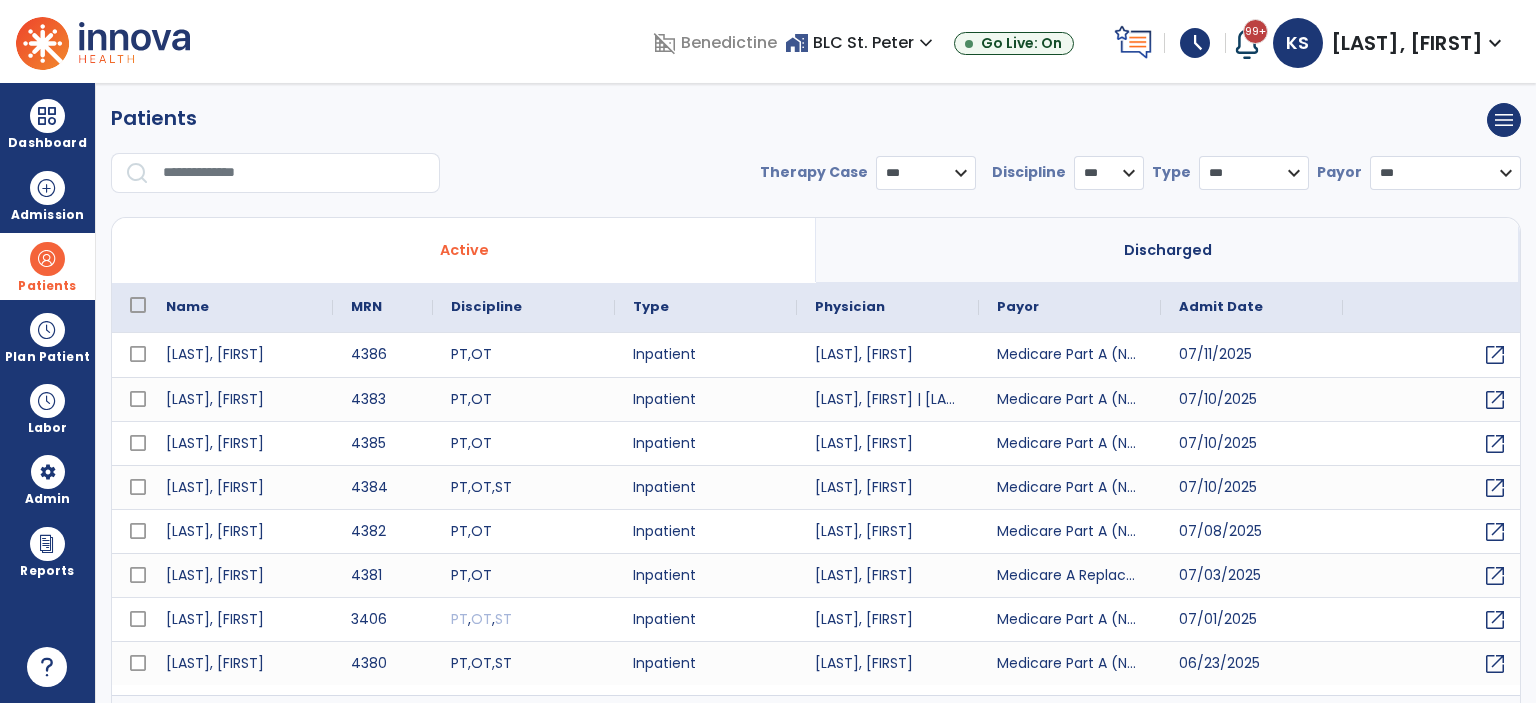 click at bounding box center [47, 259] 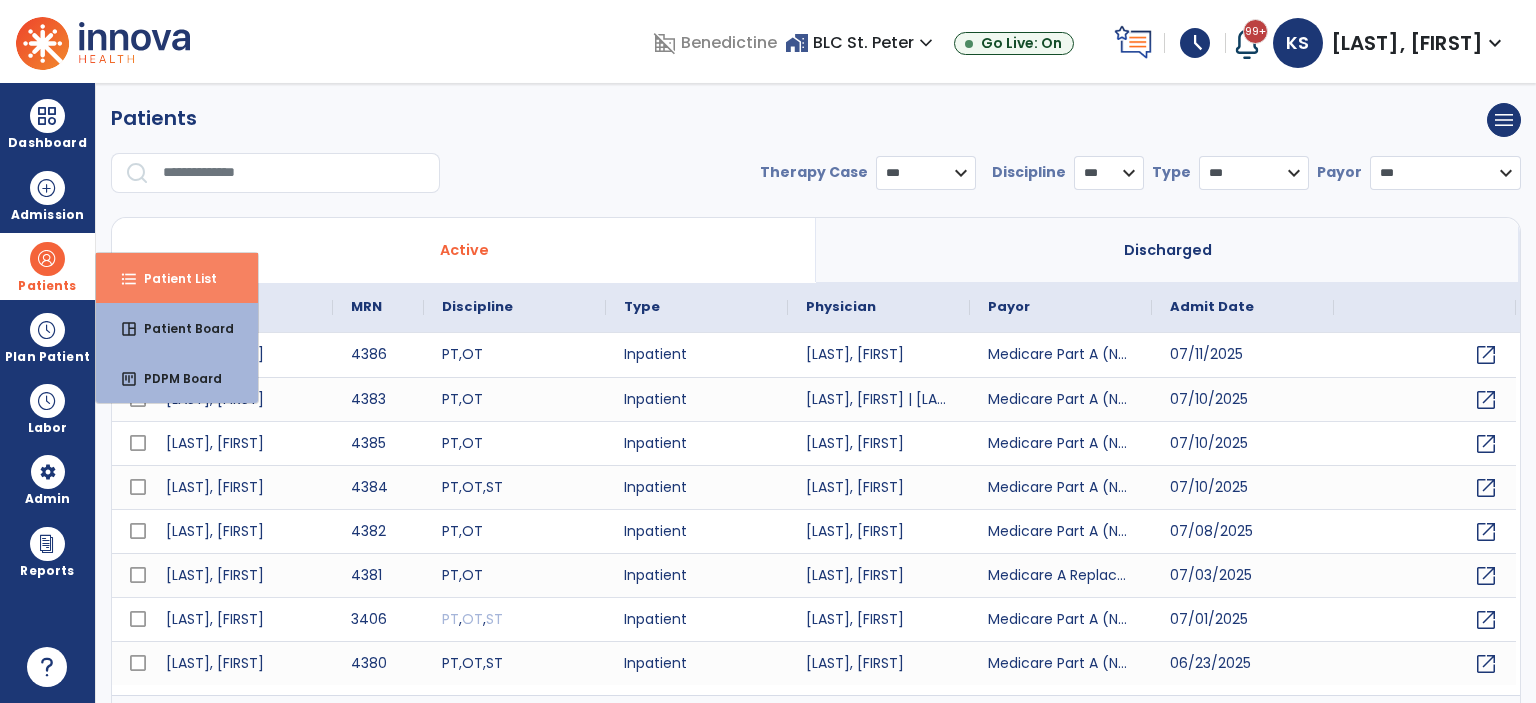 click on "format_list_bulleted  Patient List" at bounding box center [177, 278] 